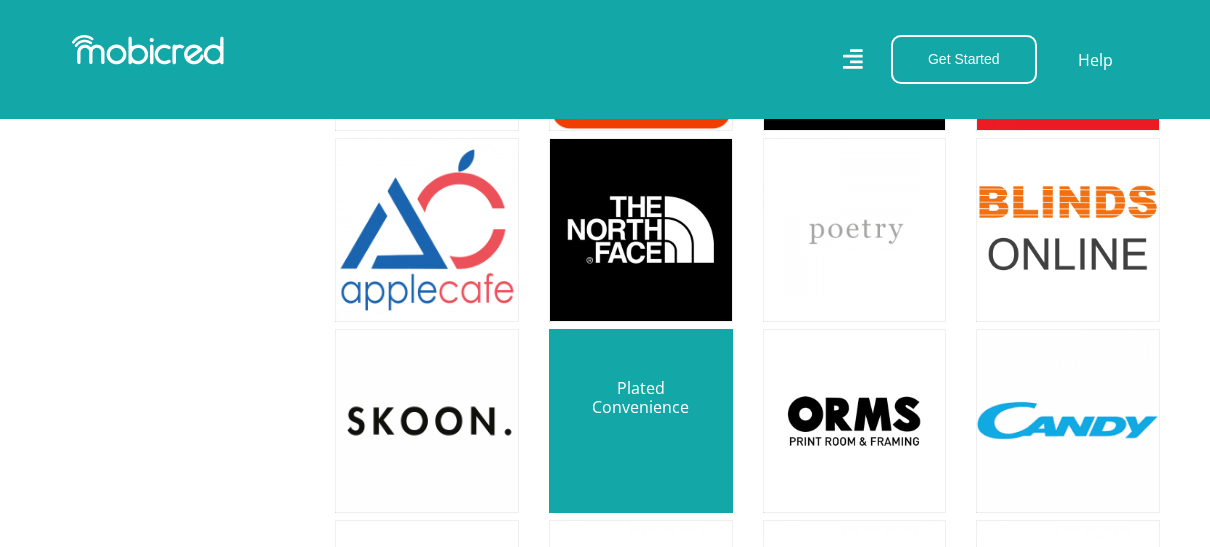 scroll, scrollTop: 4600, scrollLeft: 0, axis: vertical 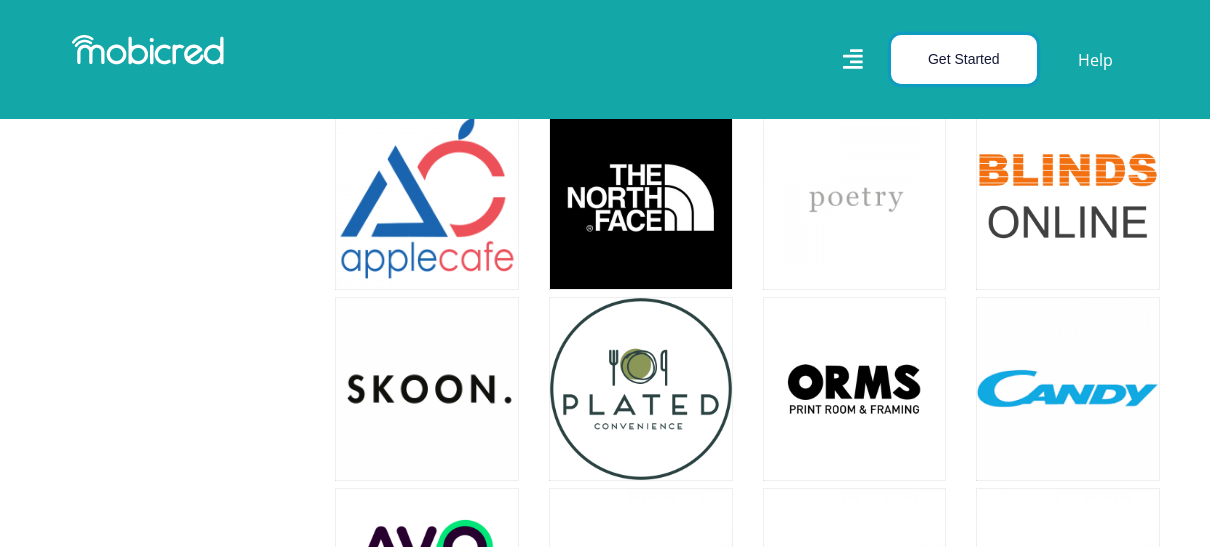 click on "Get Started" at bounding box center (964, 59) 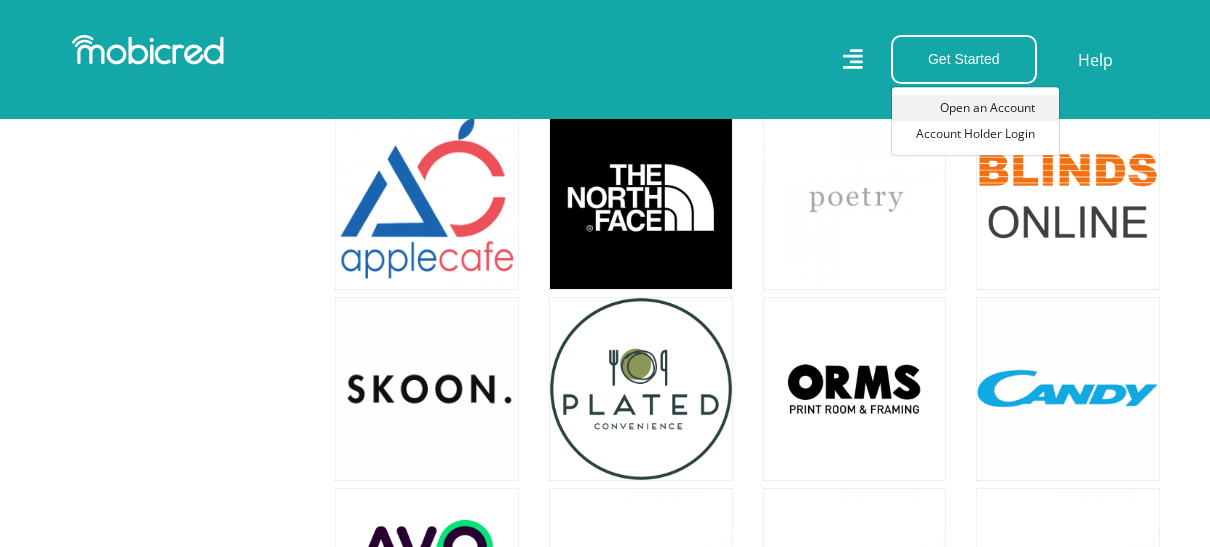 click on "Open an Account" at bounding box center (975, 108) 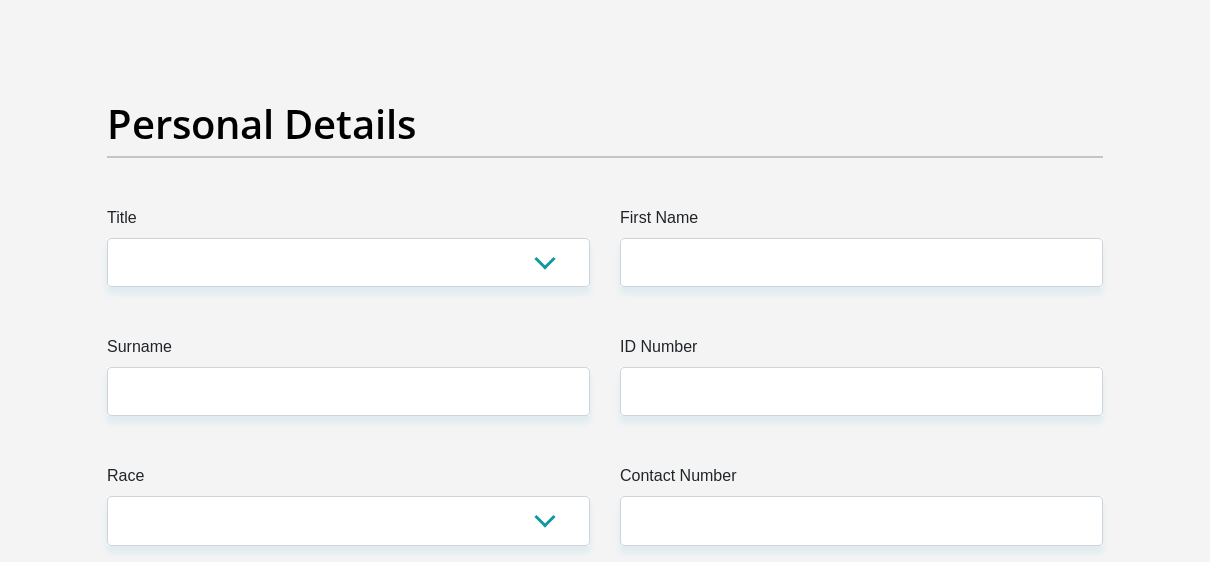 scroll, scrollTop: 200, scrollLeft: 0, axis: vertical 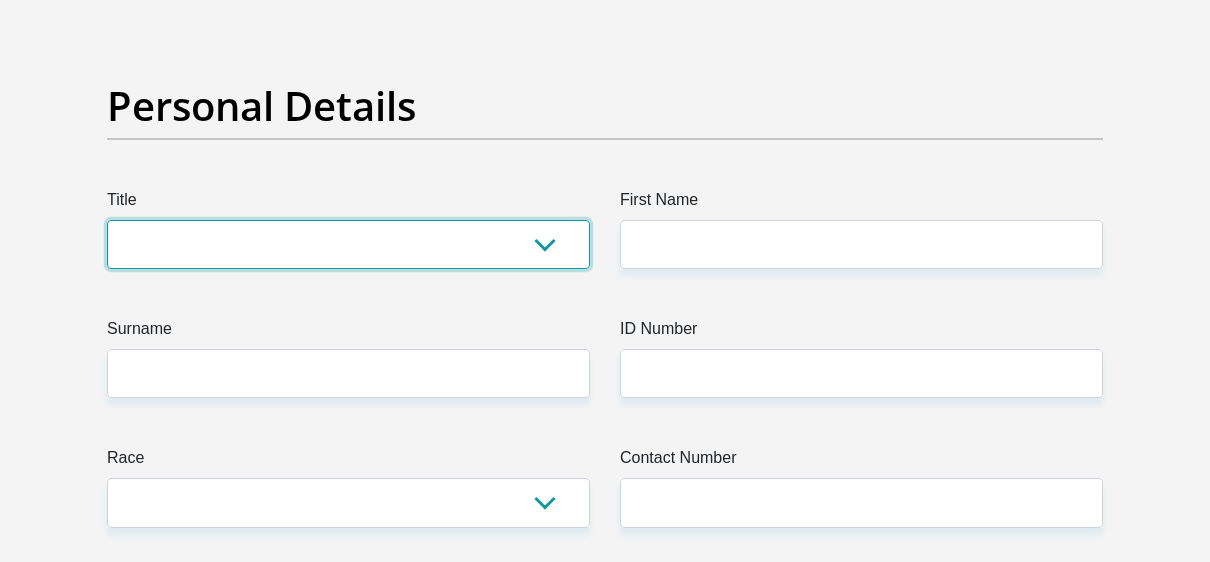 click on "Mr
Ms
Mrs
Dr
Other" at bounding box center [348, 244] 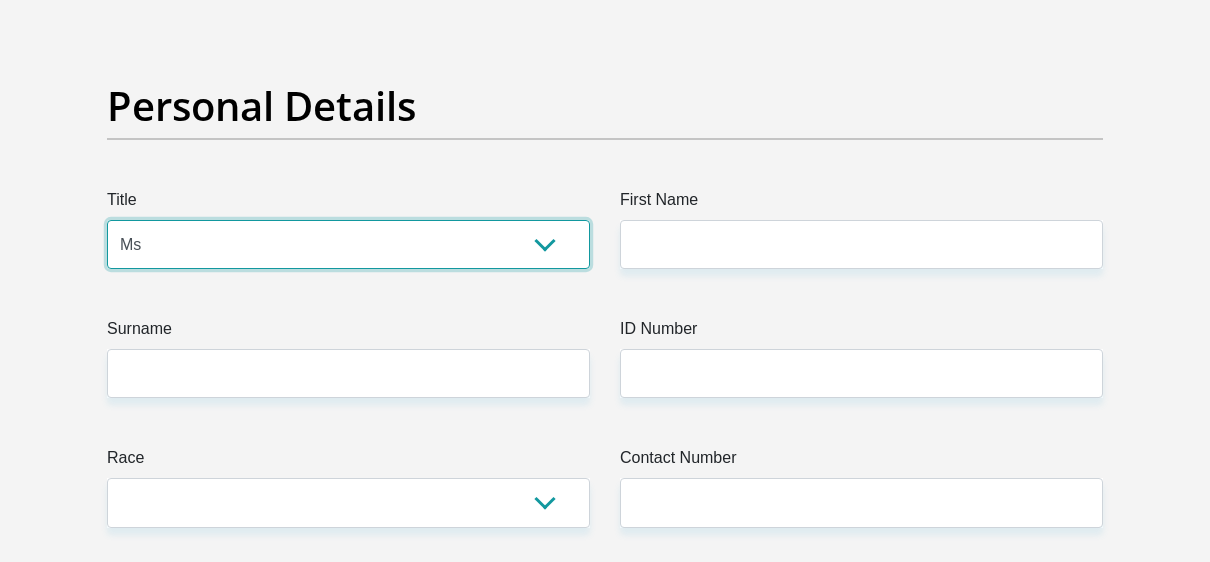click on "Mr
Ms
Mrs
Dr
Other" at bounding box center [348, 244] 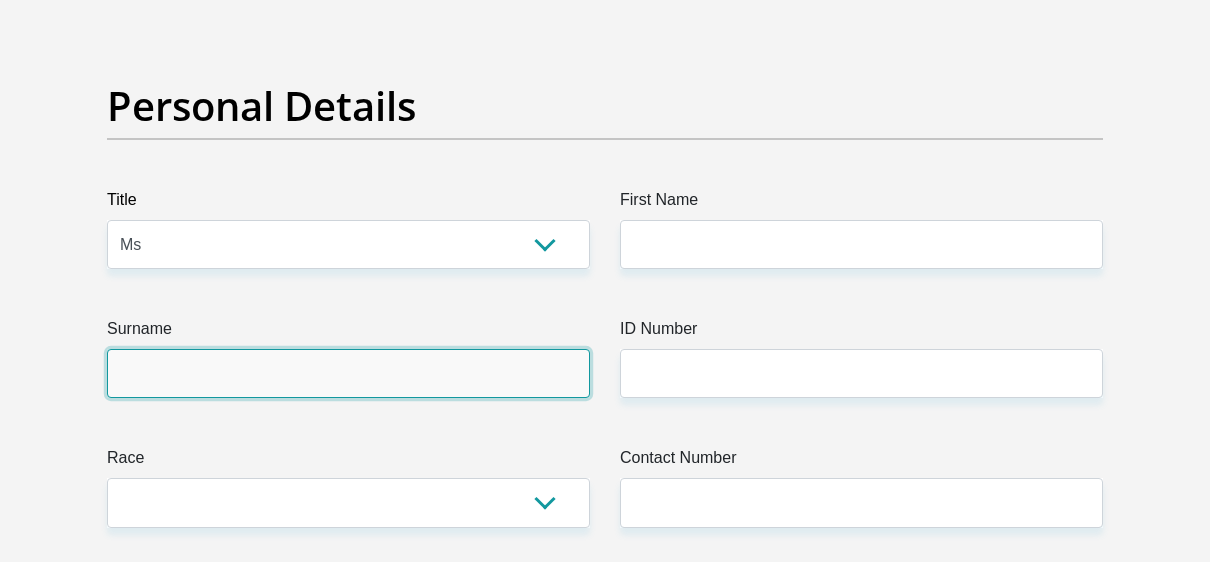 click on "Surname" at bounding box center [348, 373] 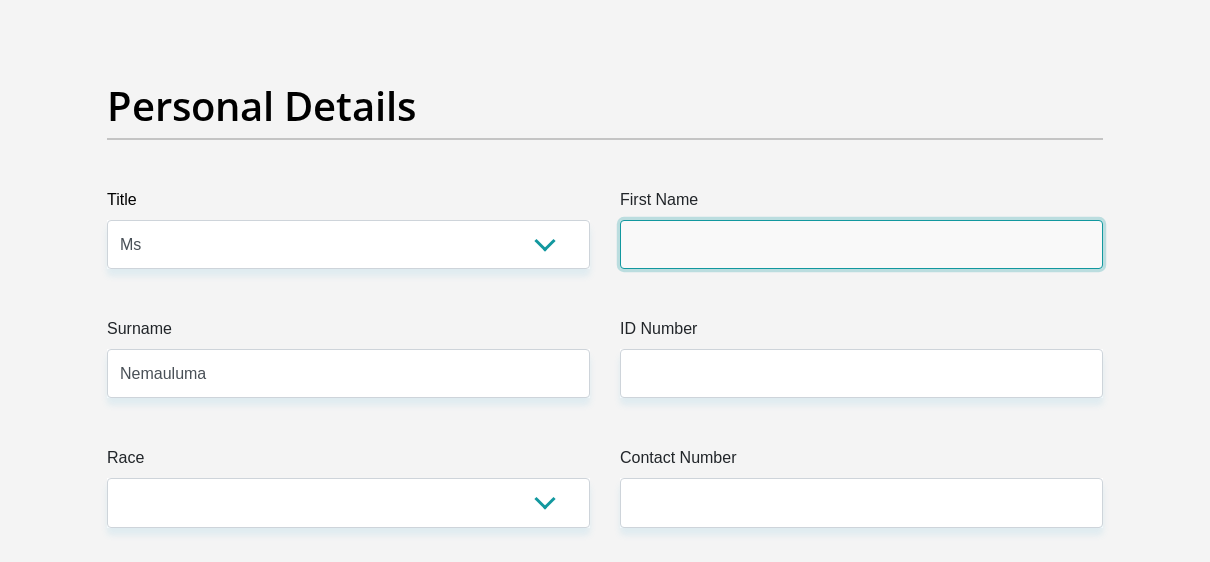 type on "Hilda" 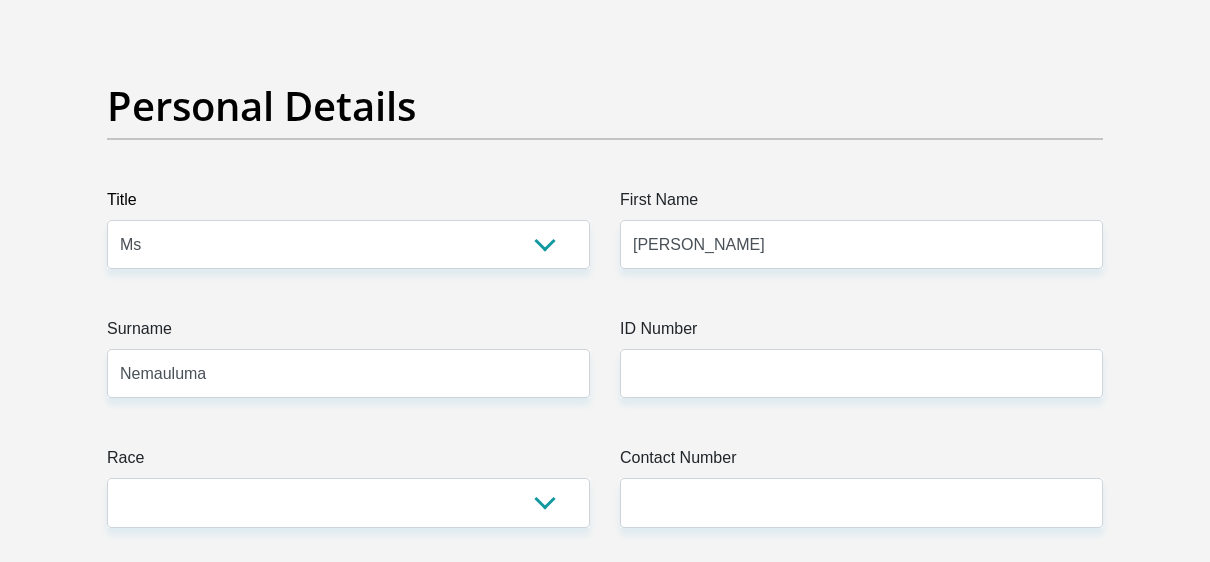 type on "FNB" 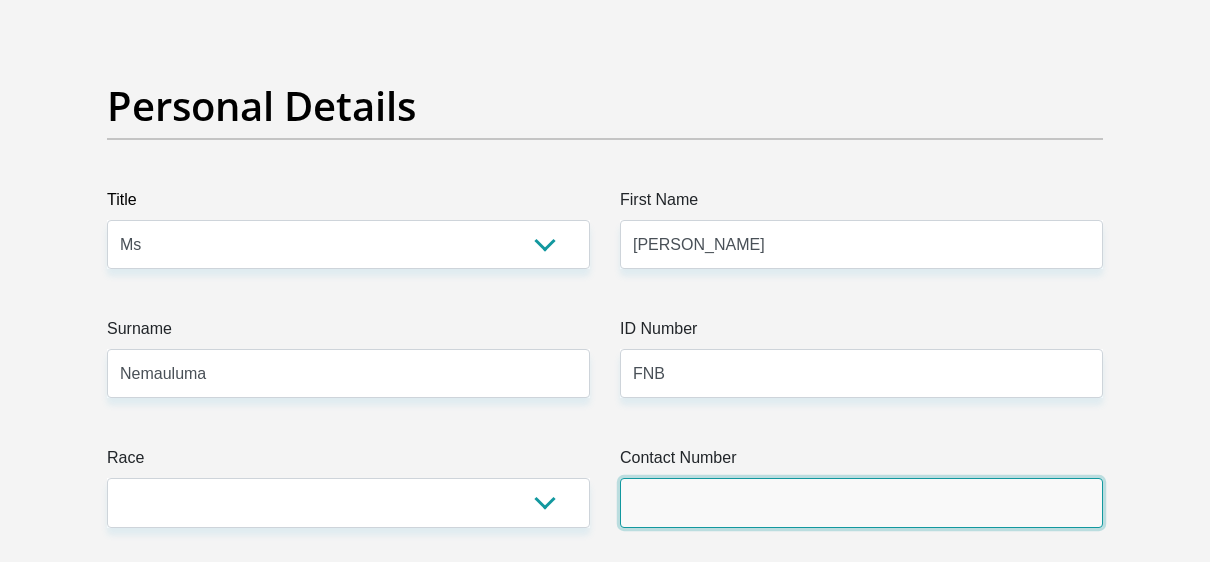 type on "0728587311" 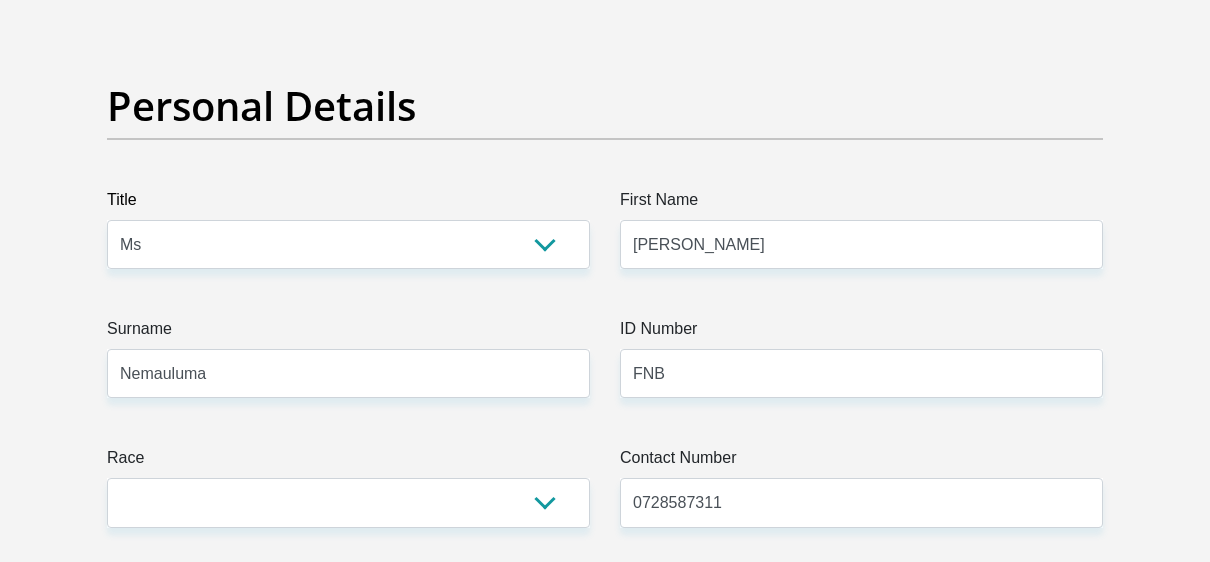 select on "ZAF" 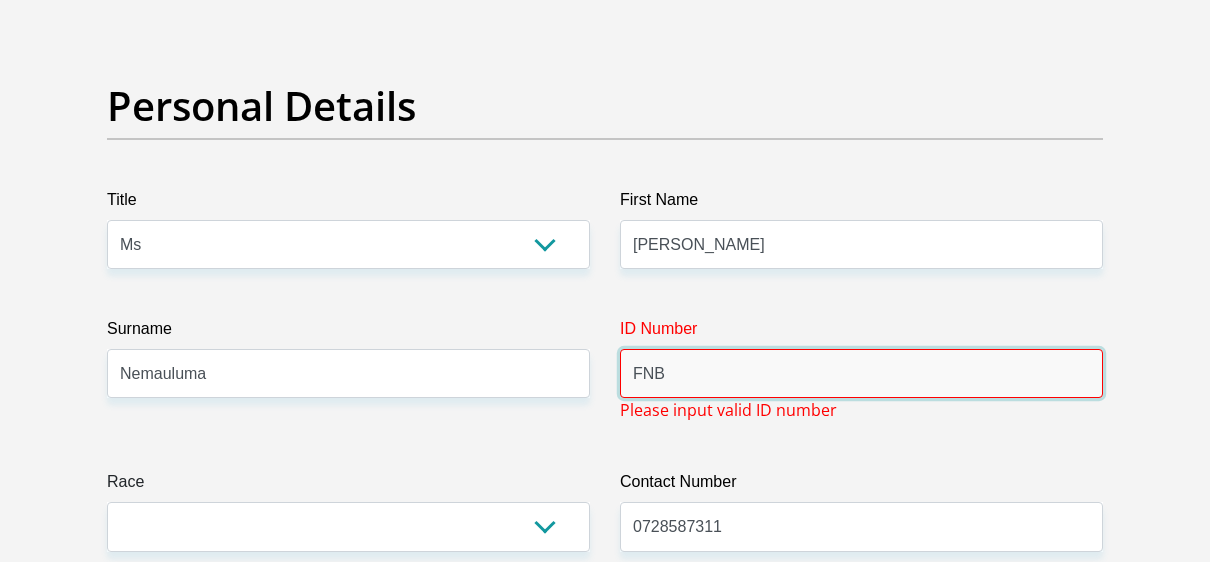 click on "FNB" at bounding box center (861, 373) 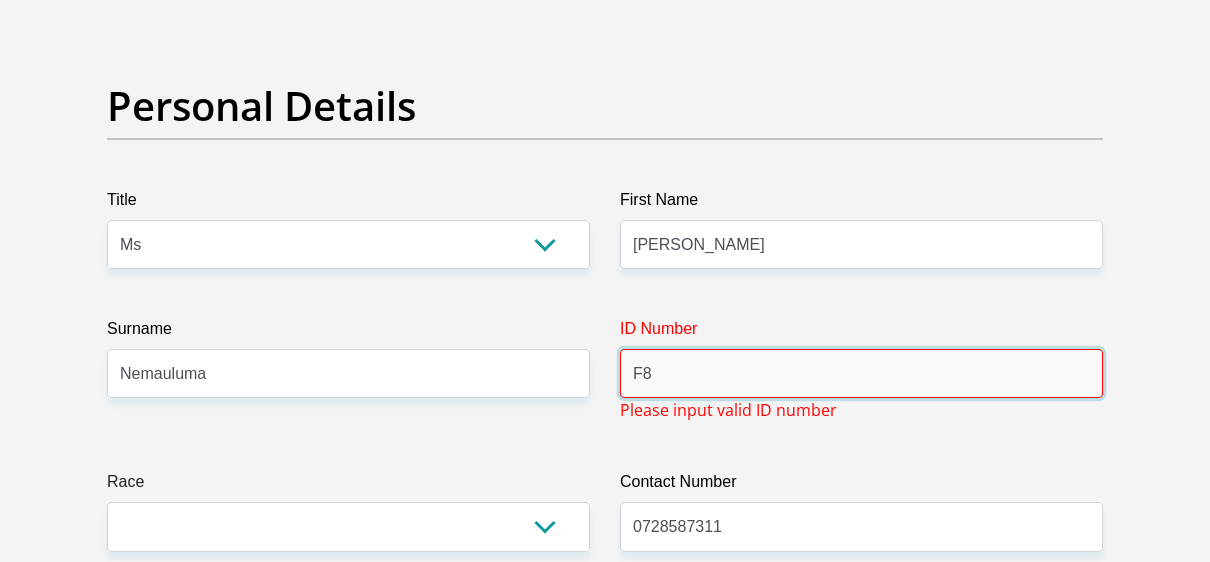 type on "F" 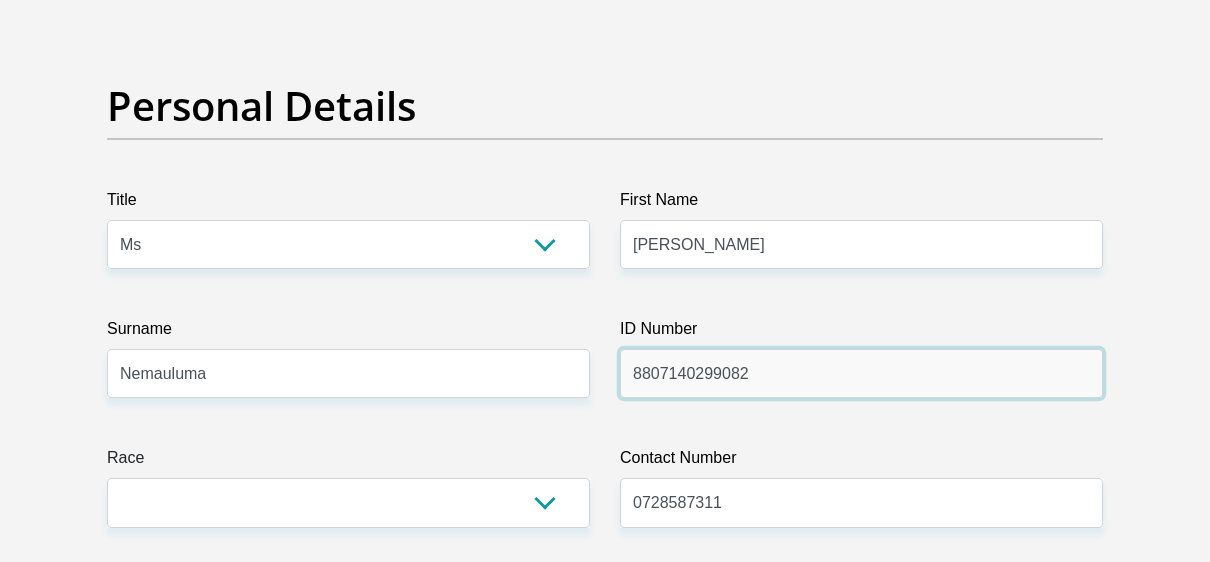 type on "8807140299082" 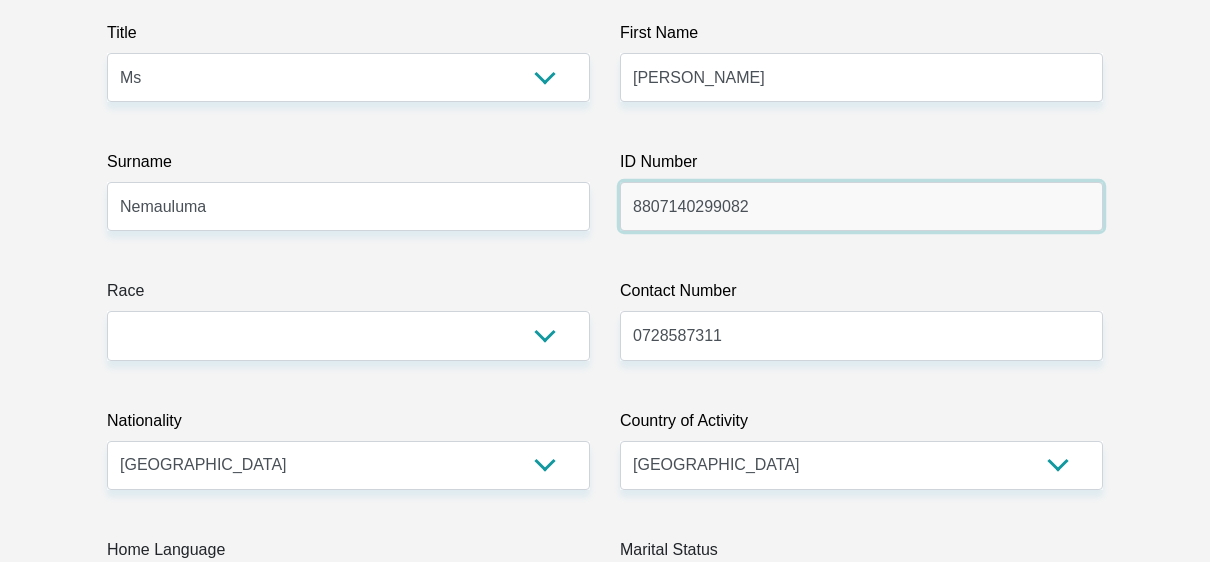 scroll, scrollTop: 400, scrollLeft: 0, axis: vertical 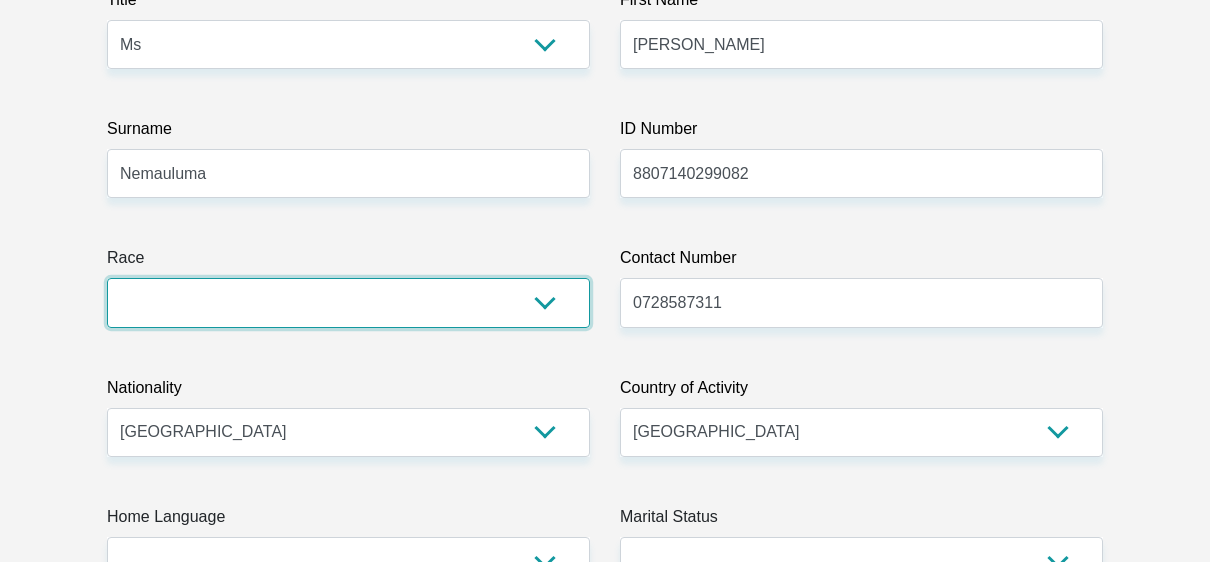 click on "Black
Coloured
Indian
White
Other" at bounding box center (348, 302) 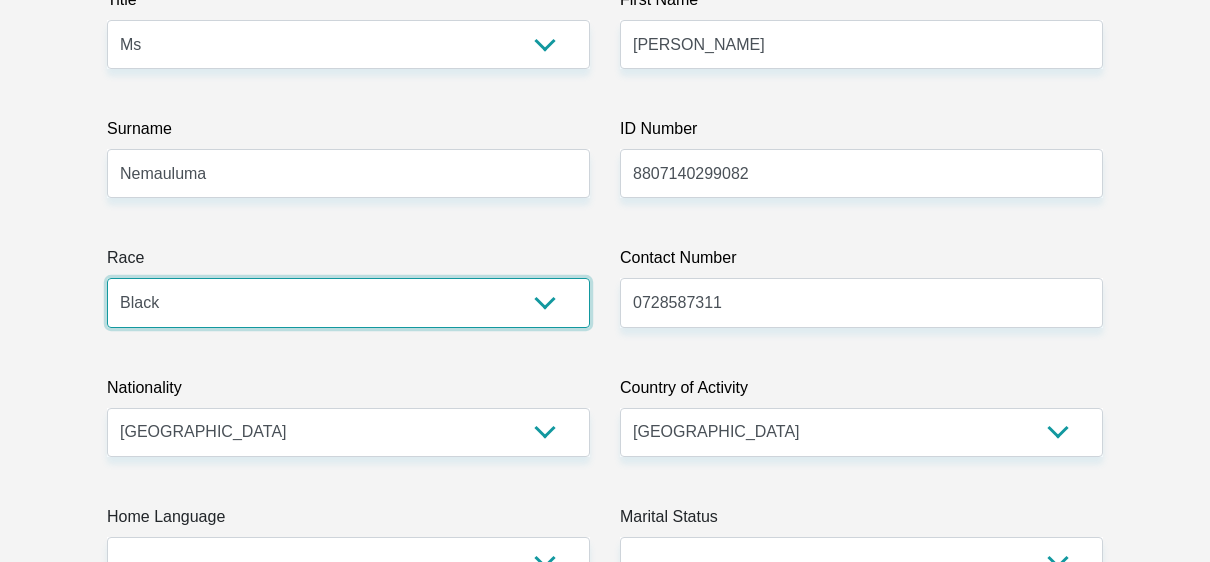 click on "Black
Coloured
Indian
White
Other" at bounding box center [348, 302] 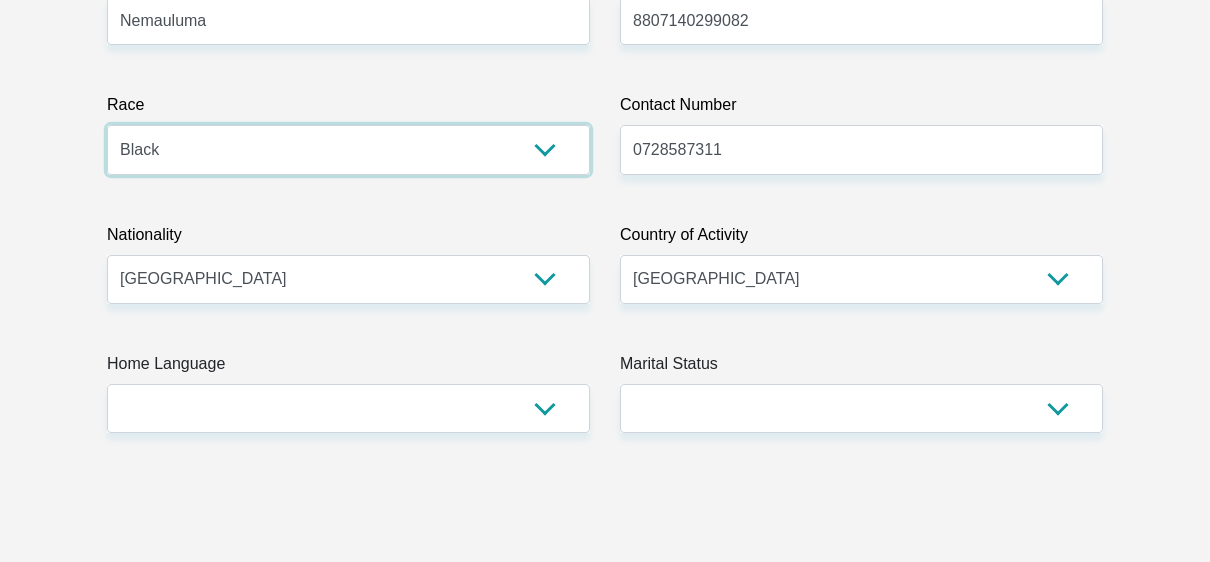 scroll, scrollTop: 600, scrollLeft: 0, axis: vertical 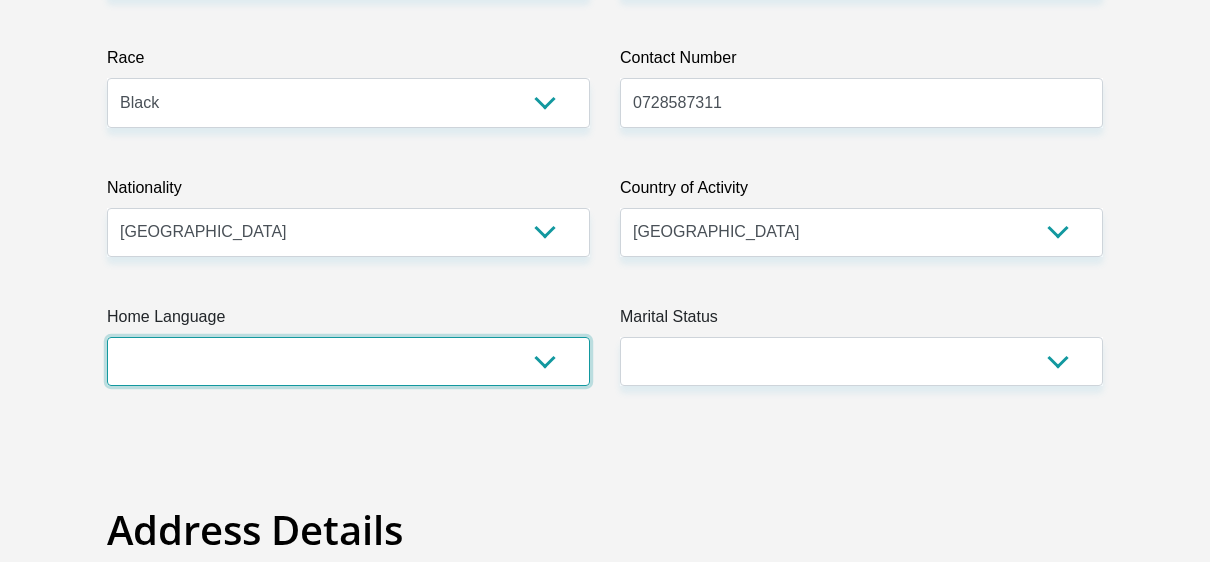 click on "Afrikaans
English
Sepedi
South Ndebele
Southern Sotho
Swati
Tsonga
Tswana
Venda
Xhosa
Zulu
Other" at bounding box center [348, 361] 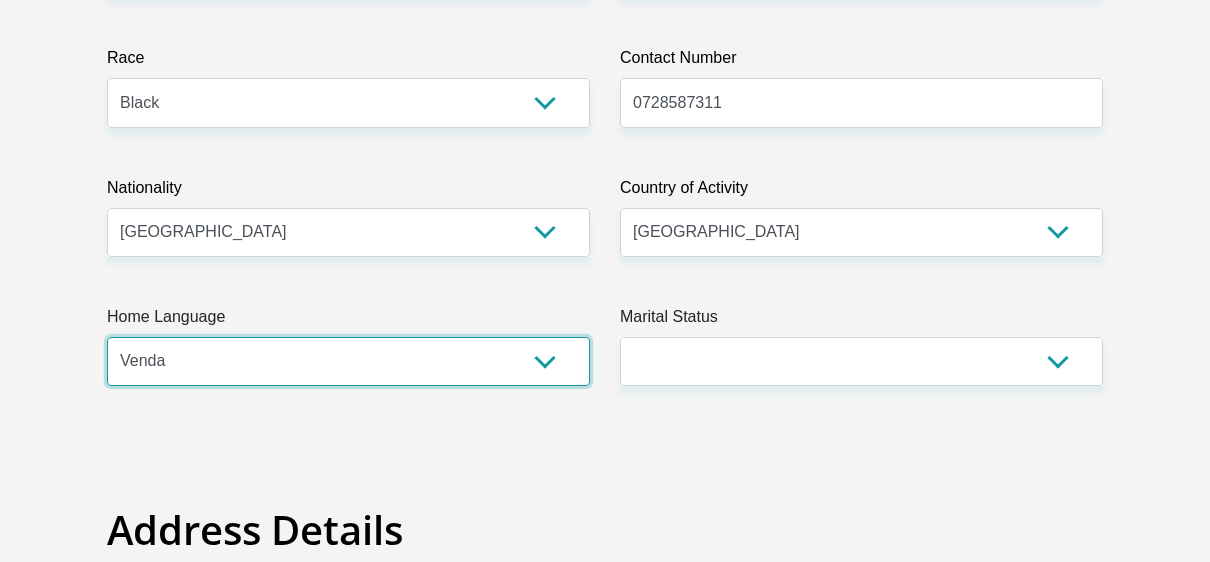 click on "Afrikaans
English
Sepedi
South Ndebele
Southern Sotho
Swati
Tsonga
Tswana
Venda
Xhosa
Zulu
Other" at bounding box center [348, 361] 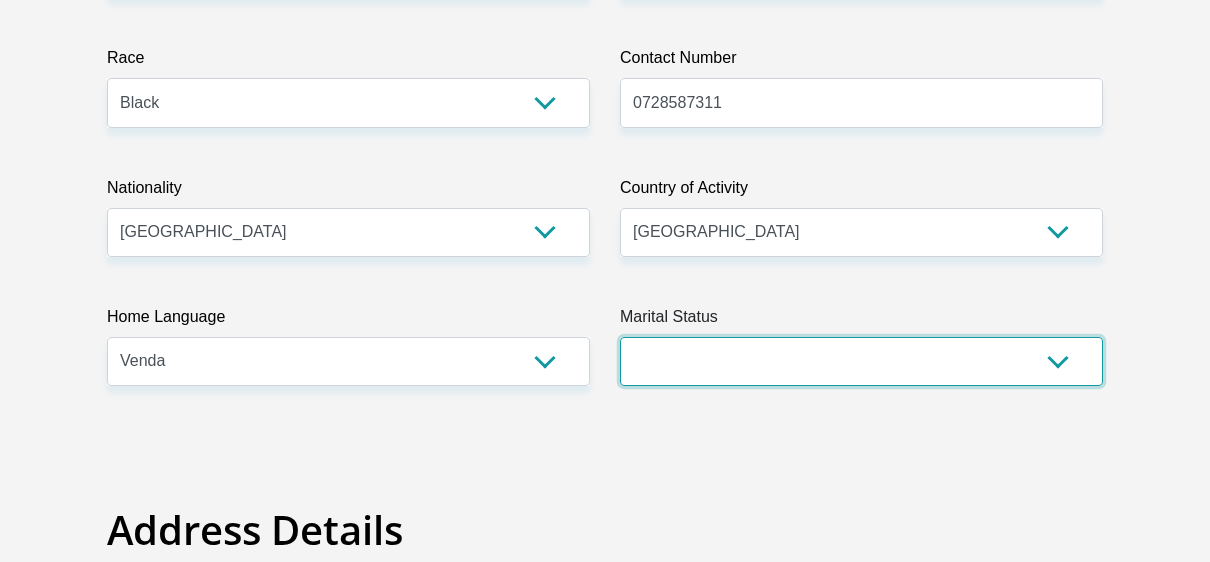 click on "Married ANC
Single
Divorced
Widowed
Married COP or Customary Law" at bounding box center [861, 361] 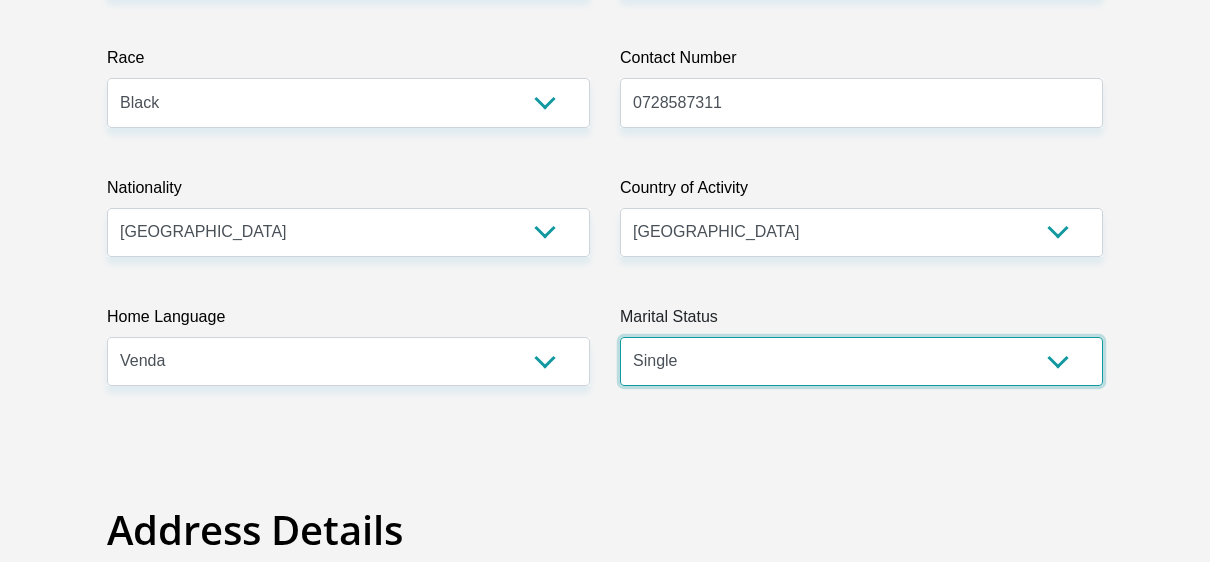 click on "Married ANC
Single
Divorced
Widowed
Married COP or Customary Law" at bounding box center (861, 361) 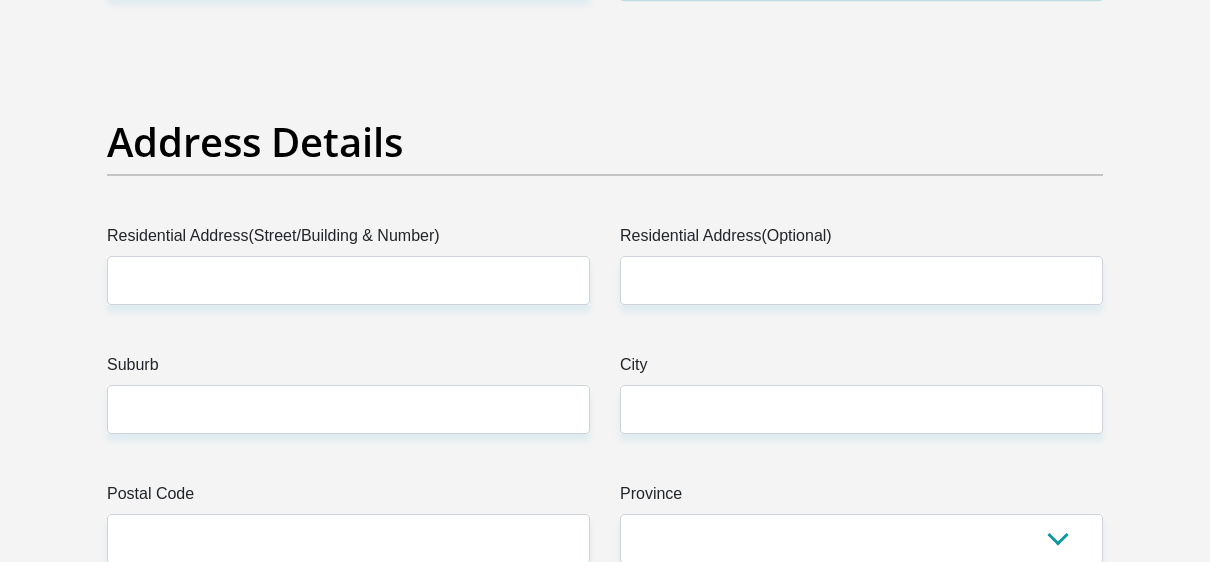 scroll, scrollTop: 1000, scrollLeft: 0, axis: vertical 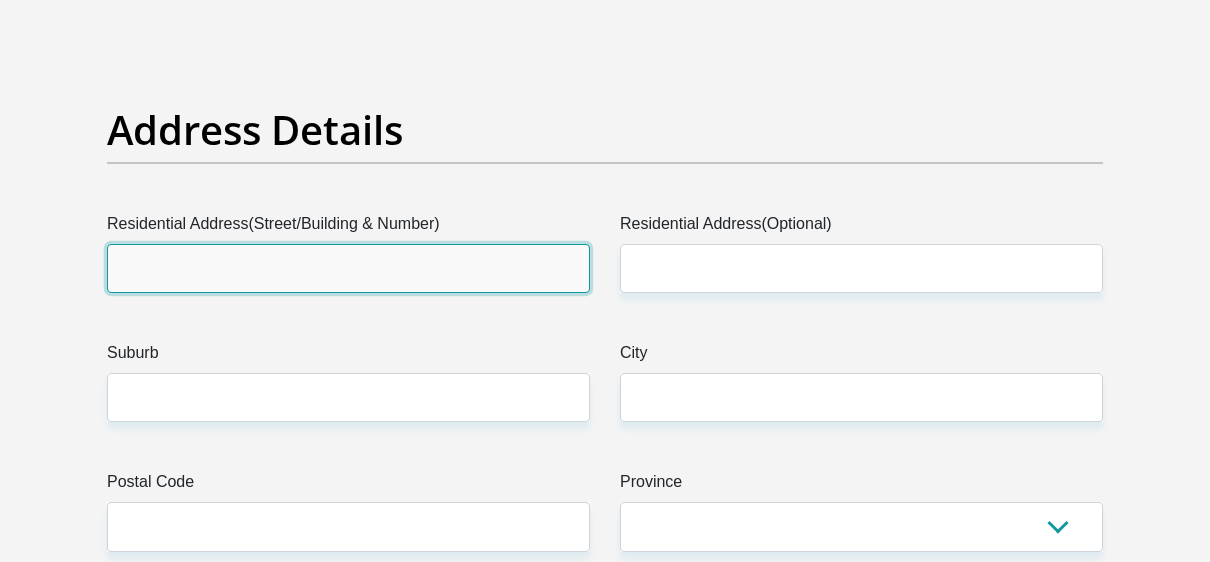 click on "Residential Address(Street/Building & Number)" at bounding box center (348, 268) 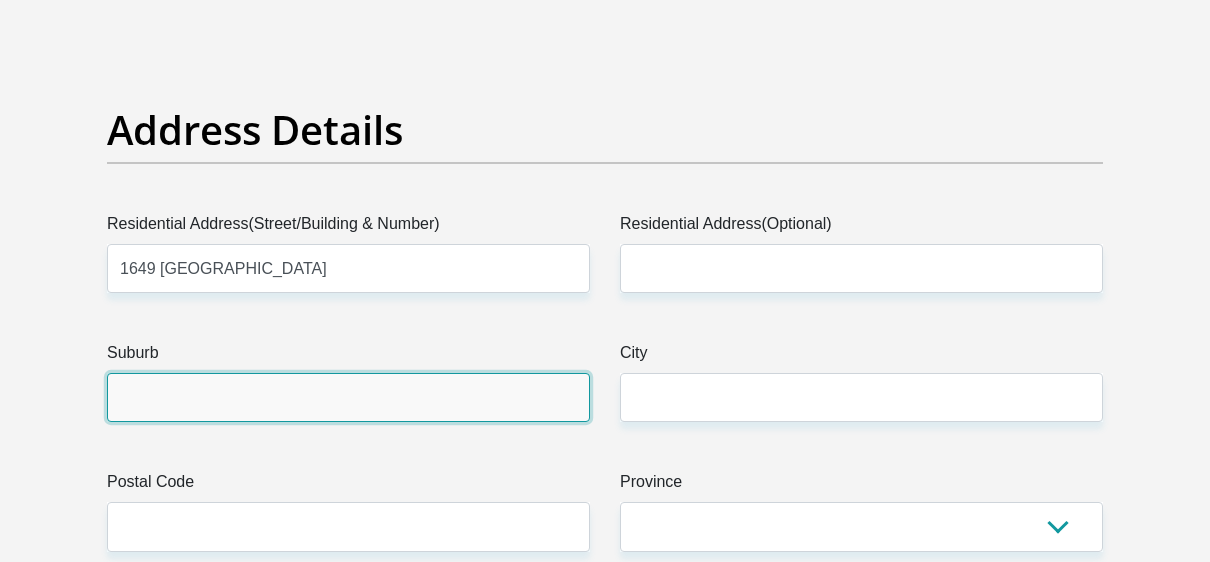 type on "greenvillage" 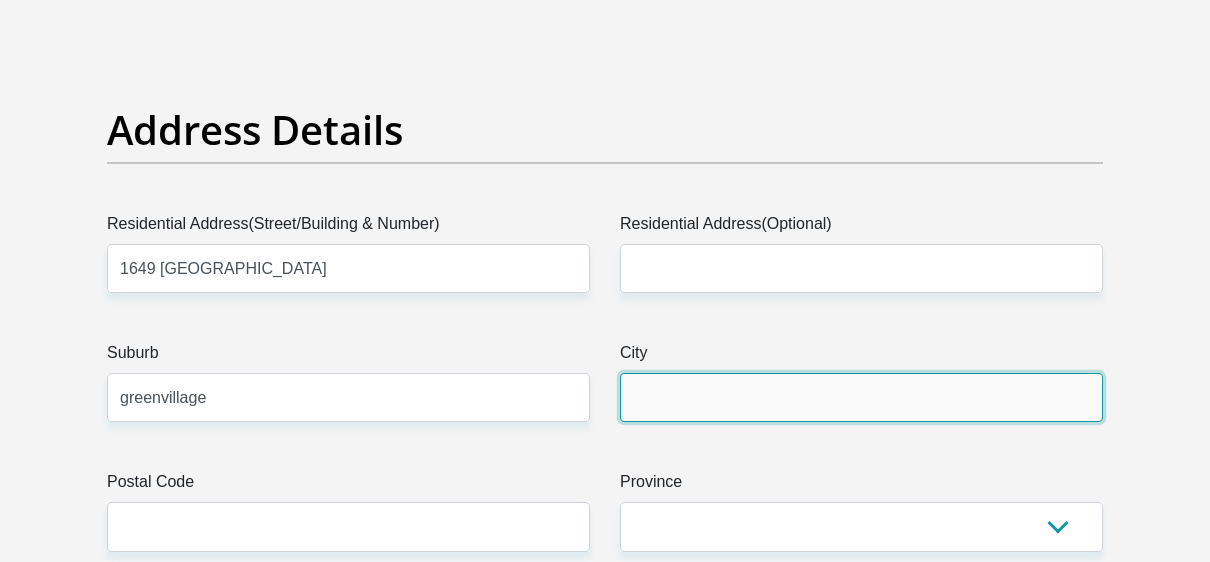 type on "soweto" 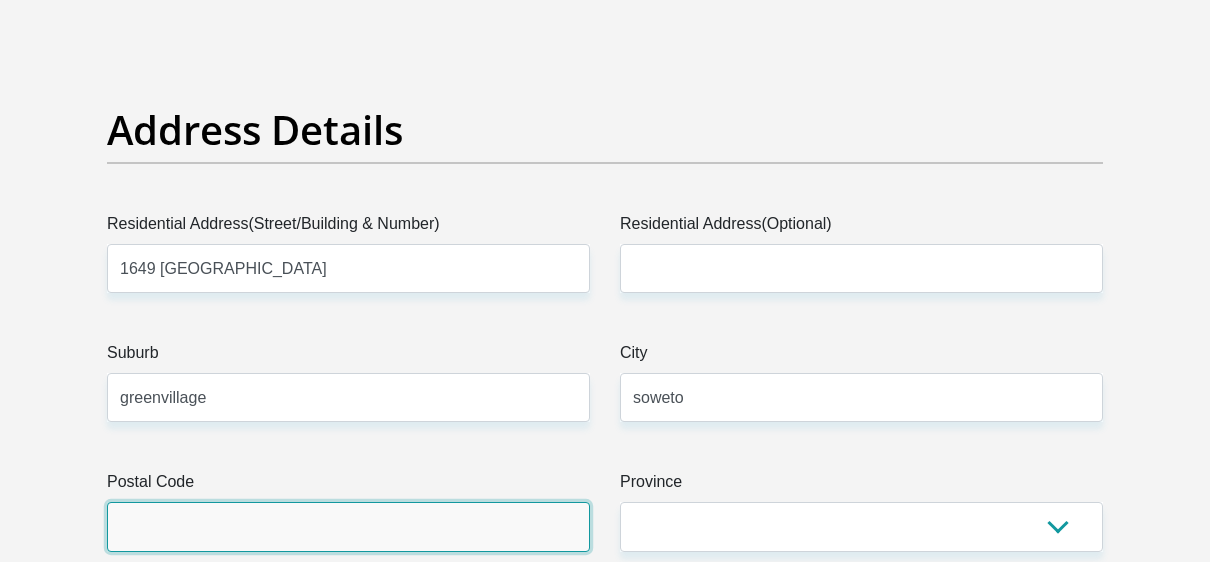 type on "1823" 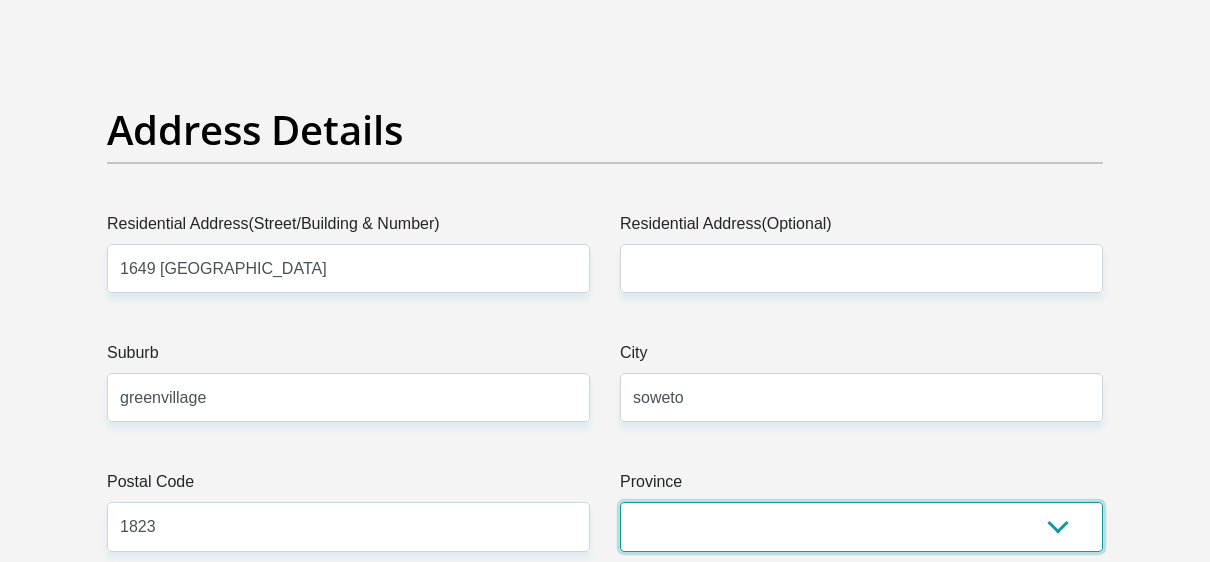 select on "Gauteng" 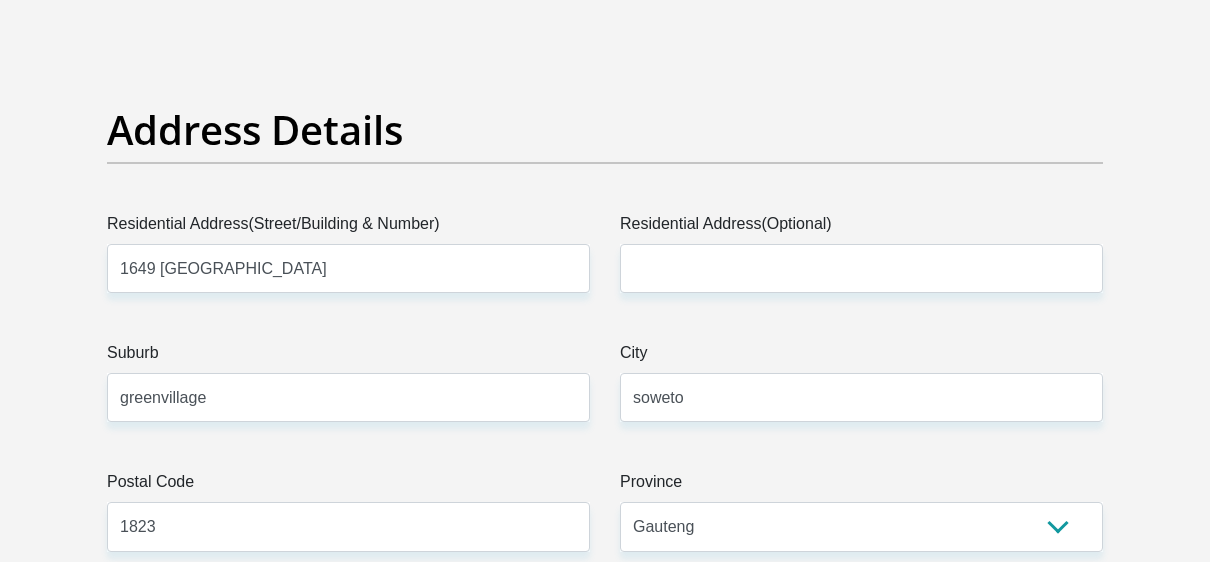 type on "hildabrown312@gmail.com" 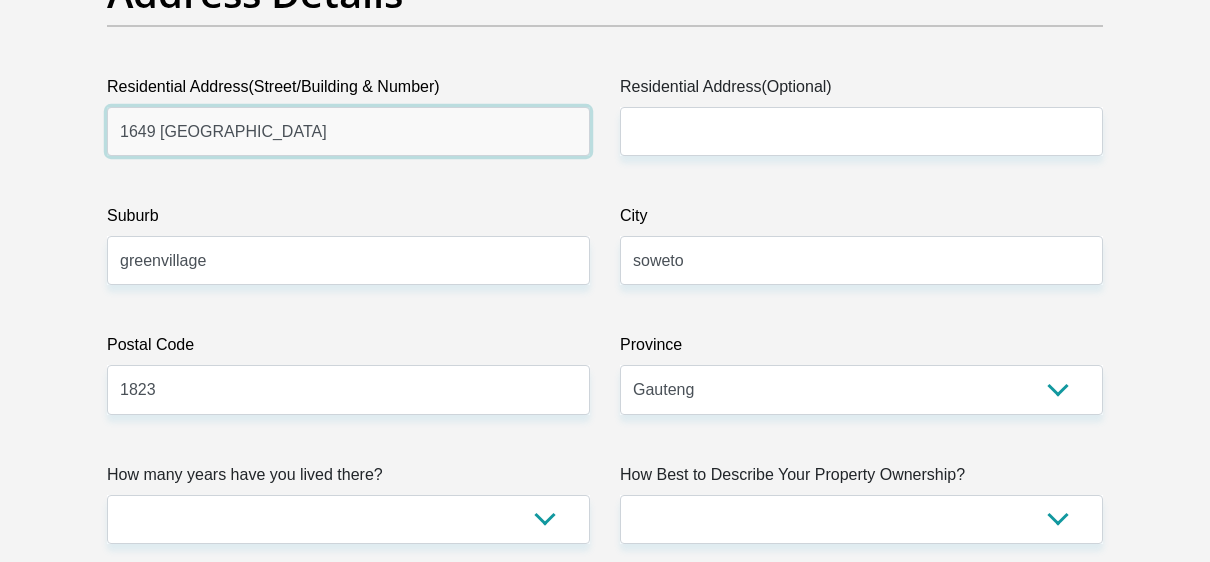 scroll, scrollTop: 1200, scrollLeft: 0, axis: vertical 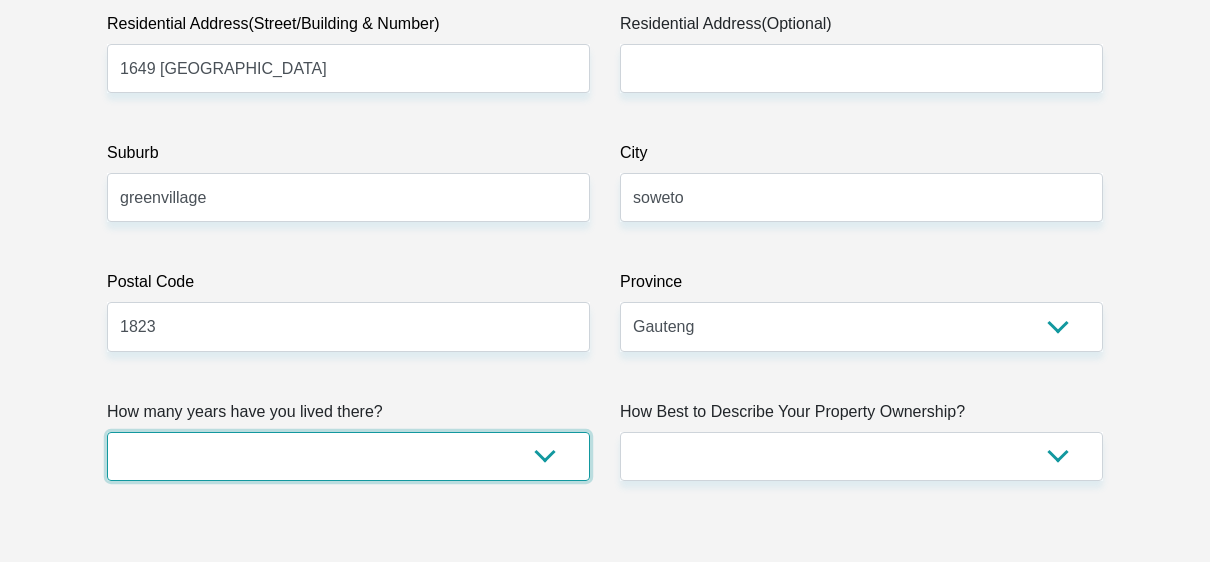 click on "less than 1 year
1-3 years
3-5 years
5+ years" at bounding box center [348, 456] 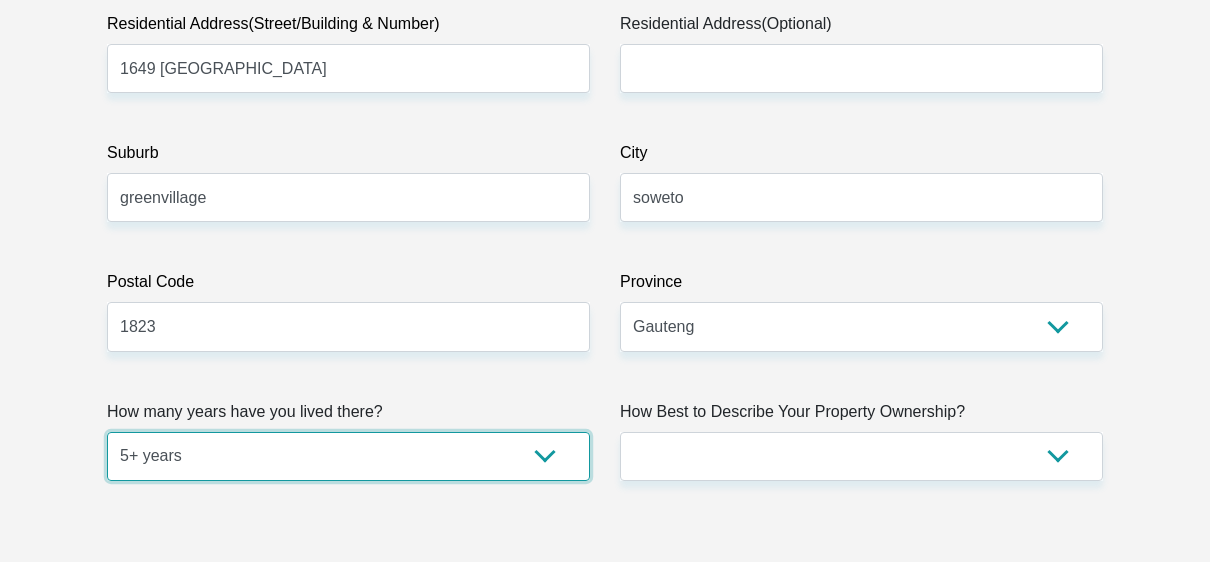 click on "less than 1 year
1-3 years
3-5 years
5+ years" at bounding box center (348, 456) 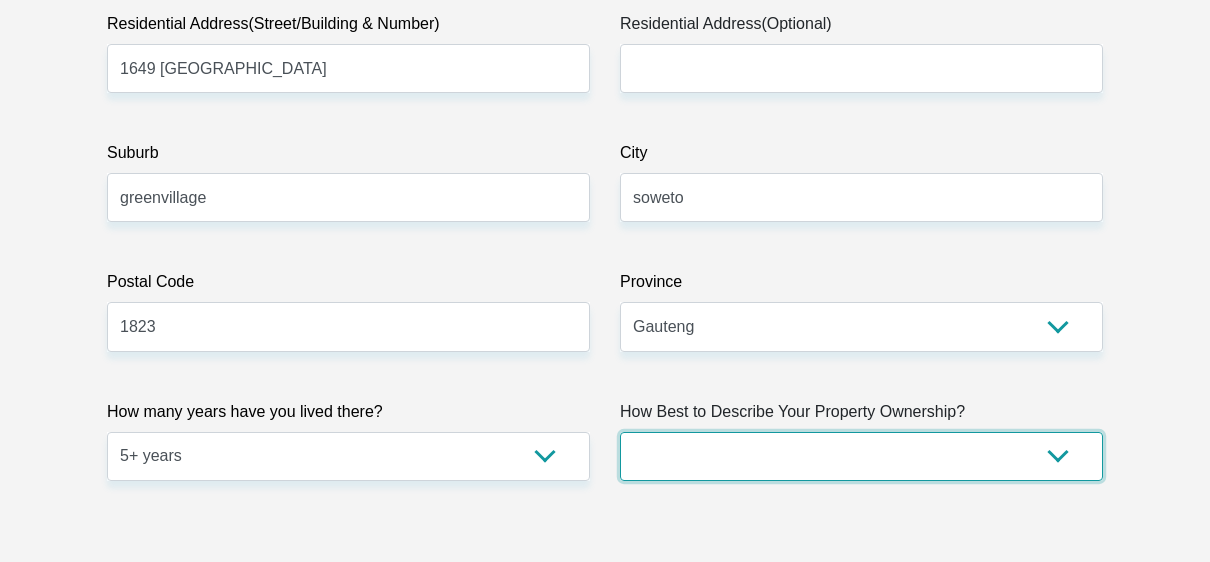 click on "Owned
Rented
Family Owned
Company Dwelling" at bounding box center [861, 456] 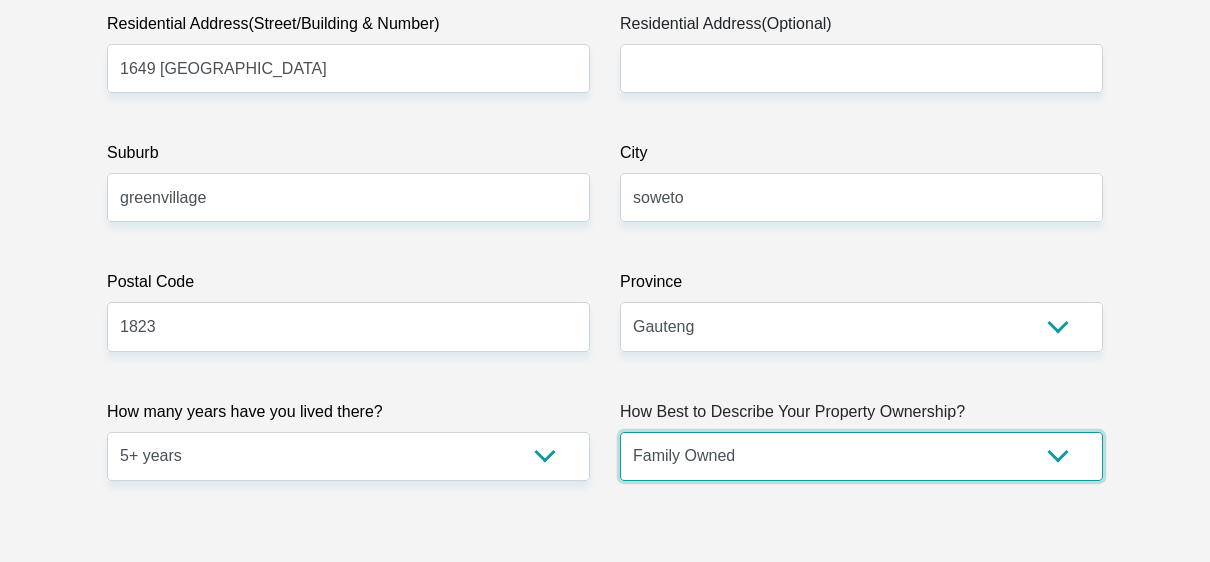 click on "Owned
Rented
Family Owned
Company Dwelling" at bounding box center (861, 456) 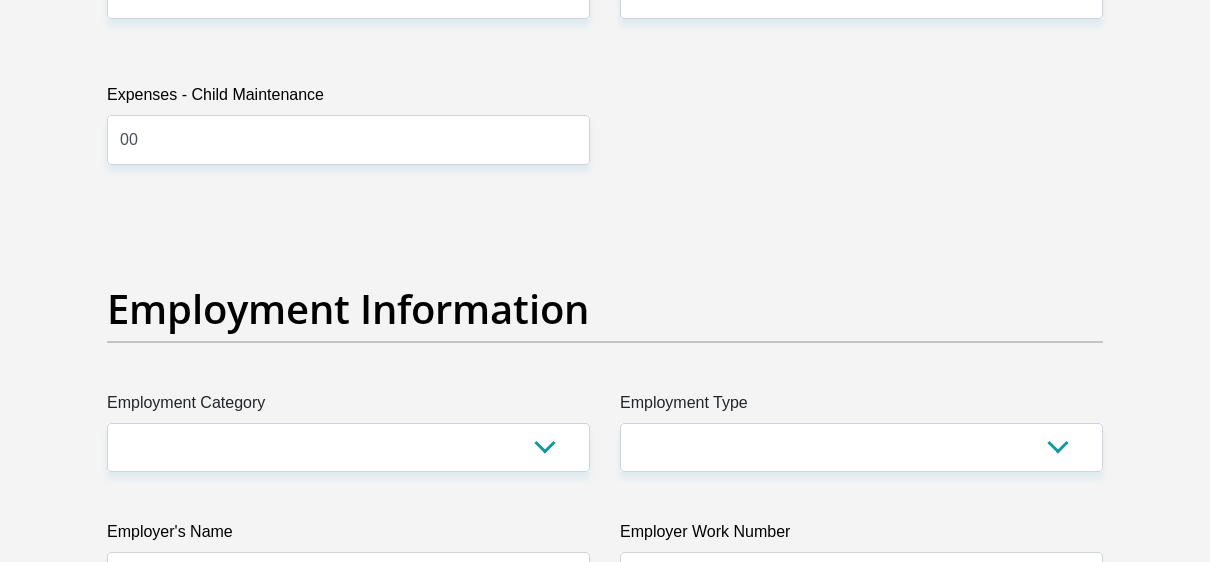 scroll, scrollTop: 3500, scrollLeft: 0, axis: vertical 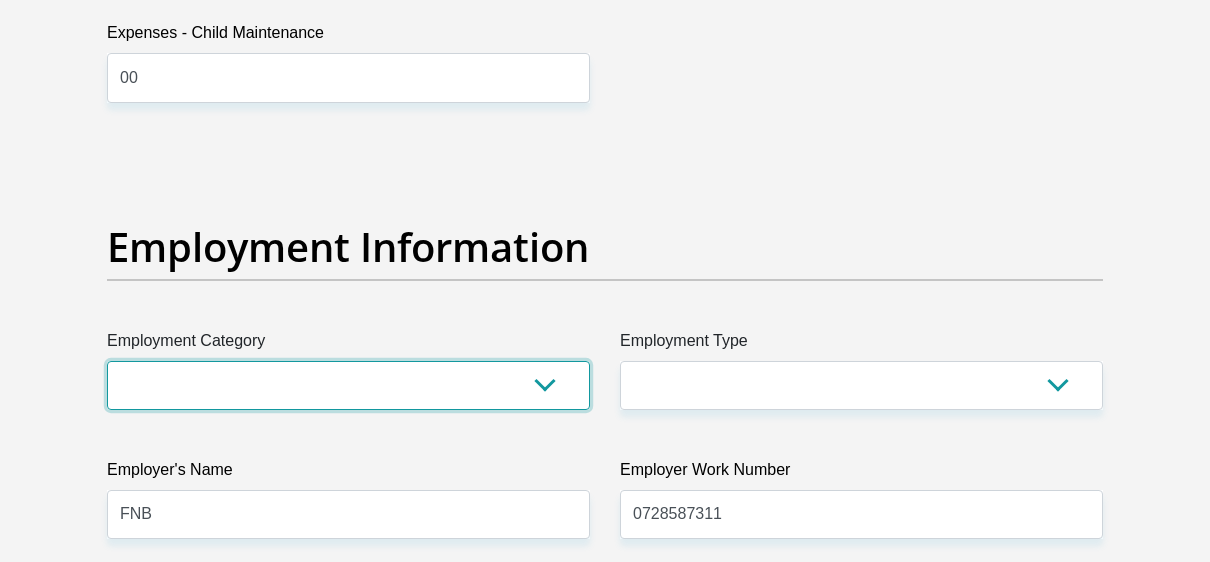 click on "AGRICULTURE
ALCOHOL & TOBACCO
CONSTRUCTION MATERIALS
METALLURGY
EQUIPMENT FOR RENEWABLE ENERGY
SPECIALIZED CONTRACTORS
CAR
GAMING (INCL. INTERNET
OTHER WHOLESALE
UNLICENSED PHARMACEUTICALS
CURRENCY EXCHANGE HOUSES
OTHER FINANCIAL INSTITUTIONS & INSURANCE
REAL ESTATE AGENTS
OIL & GAS
OTHER MATERIALS (E.G. IRON ORE)
PRECIOUS STONES & PRECIOUS METALS
POLITICAL ORGANIZATIONS
RELIGIOUS ORGANIZATIONS(NOT SECTS)
ACTI. HAVING BUSINESS DEAL WITH PUBLIC ADMINISTRATION
LAUNDROMATS" at bounding box center (348, 385) 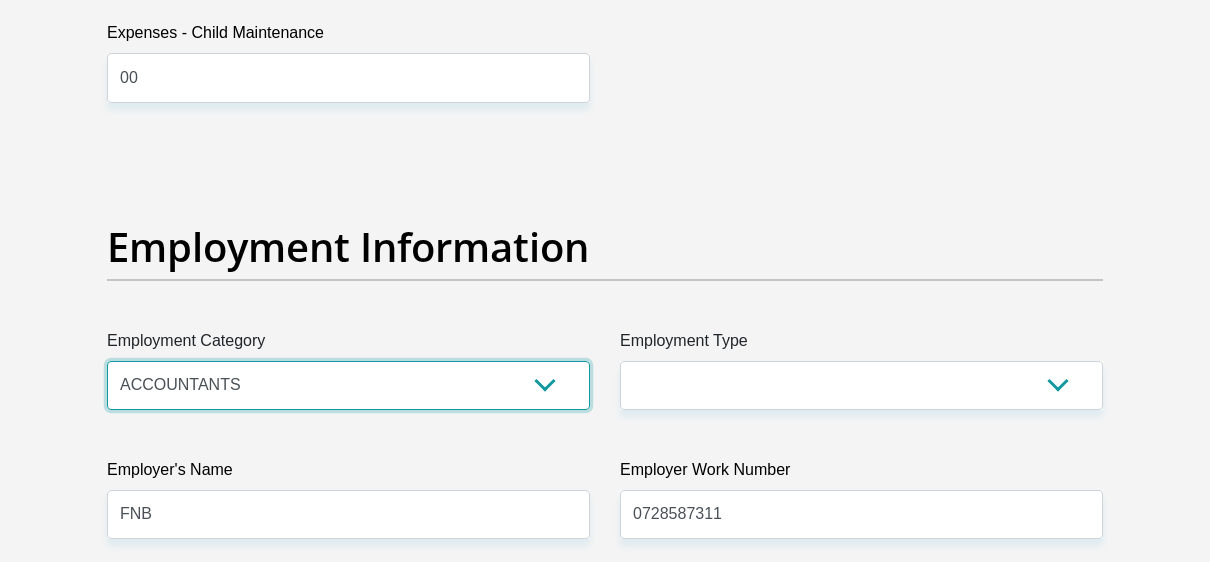 click on "AGRICULTURE
ALCOHOL & TOBACCO
CONSTRUCTION MATERIALS
METALLURGY
EQUIPMENT FOR RENEWABLE ENERGY
SPECIALIZED CONTRACTORS
CAR
GAMING (INCL. INTERNET
OTHER WHOLESALE
UNLICENSED PHARMACEUTICALS
CURRENCY EXCHANGE HOUSES
OTHER FINANCIAL INSTITUTIONS & INSURANCE
REAL ESTATE AGENTS
OIL & GAS
OTHER MATERIALS (E.G. IRON ORE)
PRECIOUS STONES & PRECIOUS METALS
POLITICAL ORGANIZATIONS
RELIGIOUS ORGANIZATIONS(NOT SECTS)
ACTI. HAVING BUSINESS DEAL WITH PUBLIC ADMINISTRATION
LAUNDROMATS" at bounding box center [348, 385] 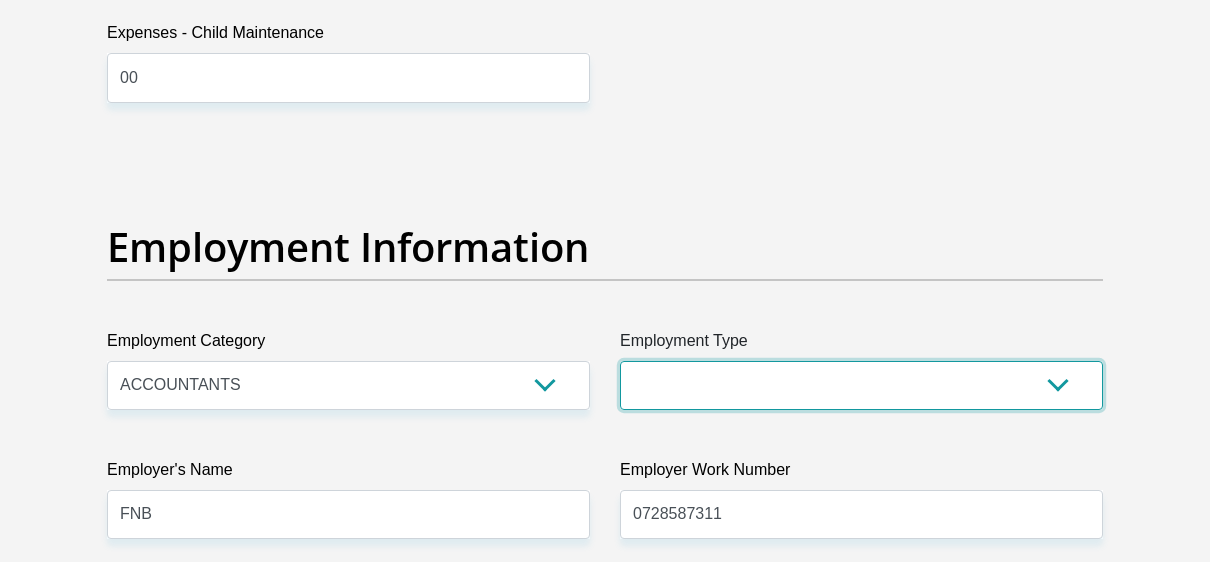 click on "College/Lecturer
Craft Seller
Creative
Driver
Executive
Farmer
Forces - Non Commissioned
Forces - Officer
Hawker
Housewife
Labourer
Licenced Professional
Manager
Miner
Non Licenced Professional
Office Staff/Clerk
Outside Worker
Pensioner
Permanent Teacher
Production/Manufacturing
Sales
Self-Employed
Semi-Professional Worker
Service Industry  Social Worker  Student" at bounding box center [861, 385] 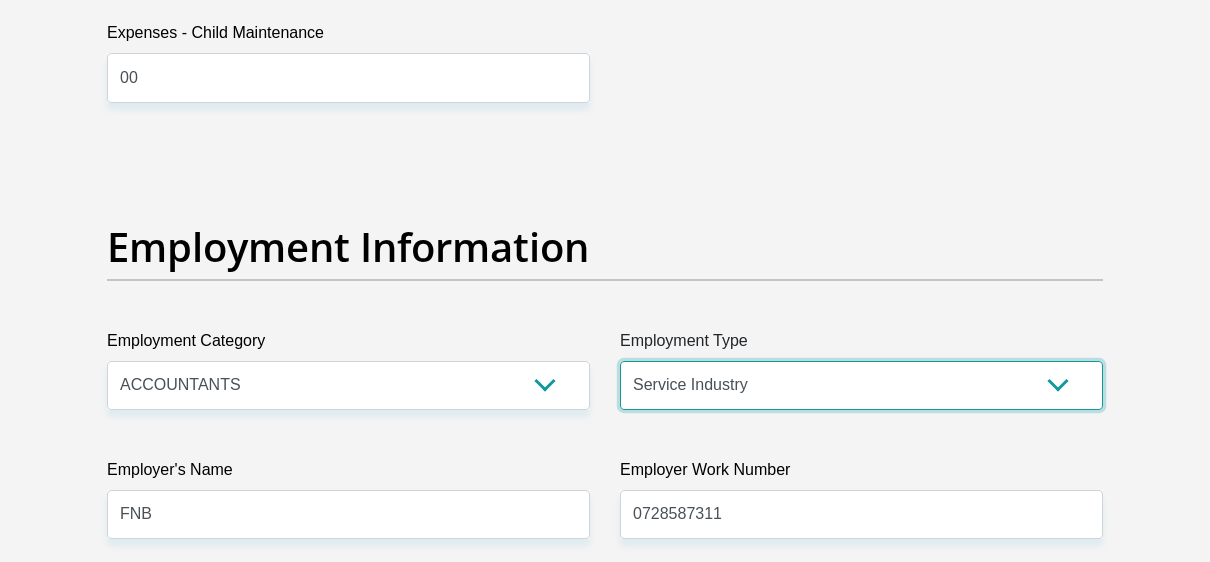 click on "College/Lecturer
Craft Seller
Creative
Driver
Executive
Farmer
Forces - Non Commissioned
Forces - Officer
Hawker
Housewife
Labourer
Licenced Professional
Manager
Miner
Non Licenced Professional
Office Staff/Clerk
Outside Worker
Pensioner
Permanent Teacher
Production/Manufacturing
Sales
Self-Employed
Semi-Professional Worker
Service Industry  Social Worker  Student" at bounding box center (861, 385) 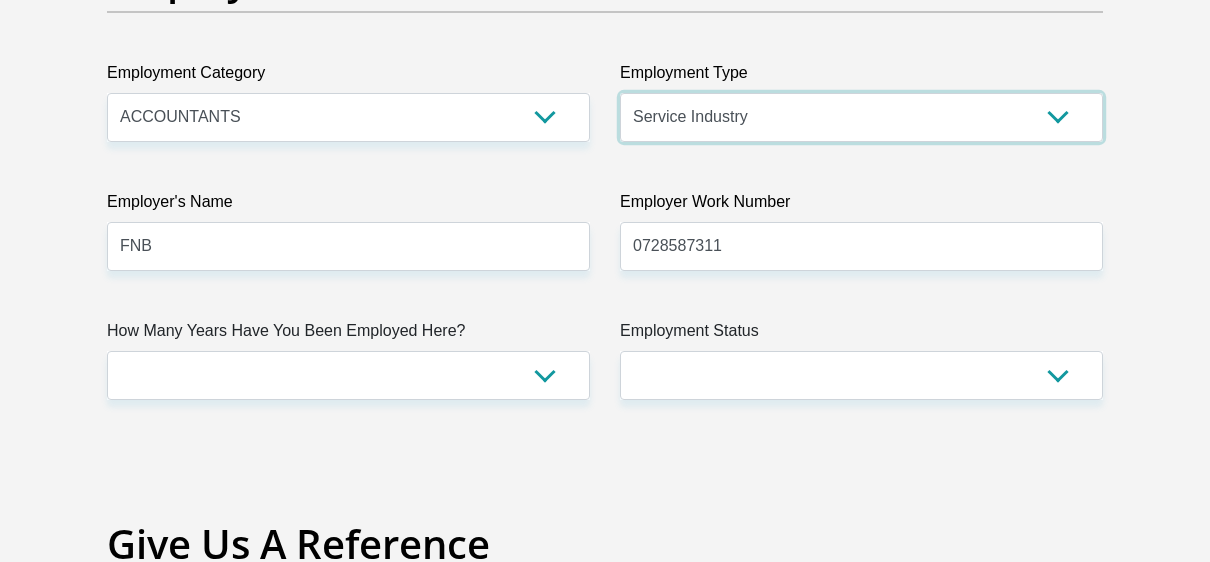 scroll, scrollTop: 3800, scrollLeft: 0, axis: vertical 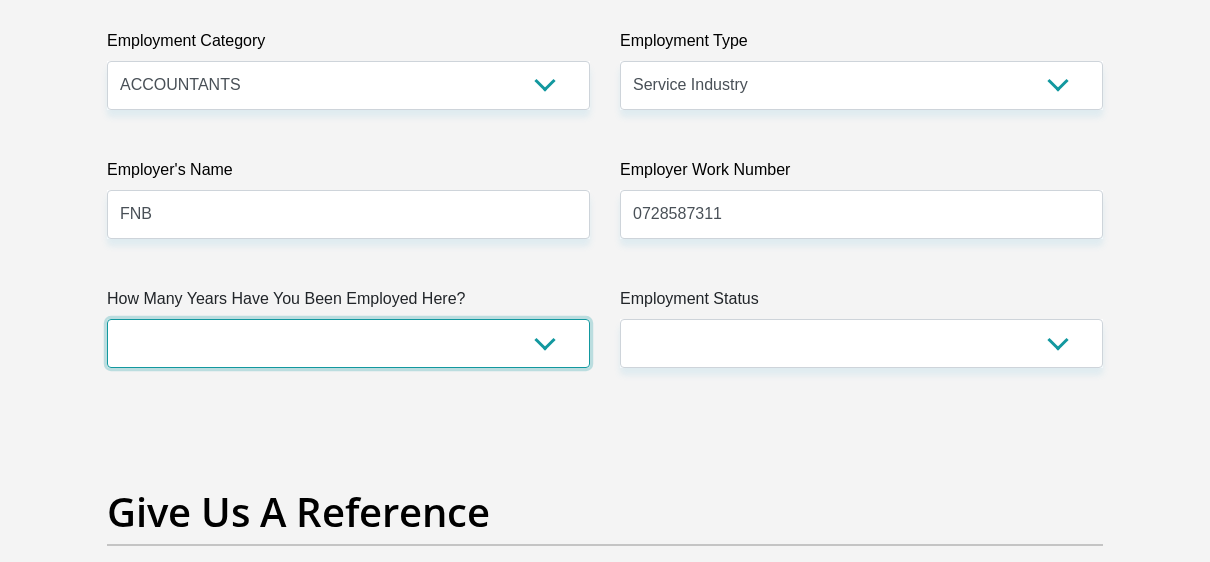 click on "less than 1 year
1-3 years
3-5 years
5+ years" at bounding box center [348, 343] 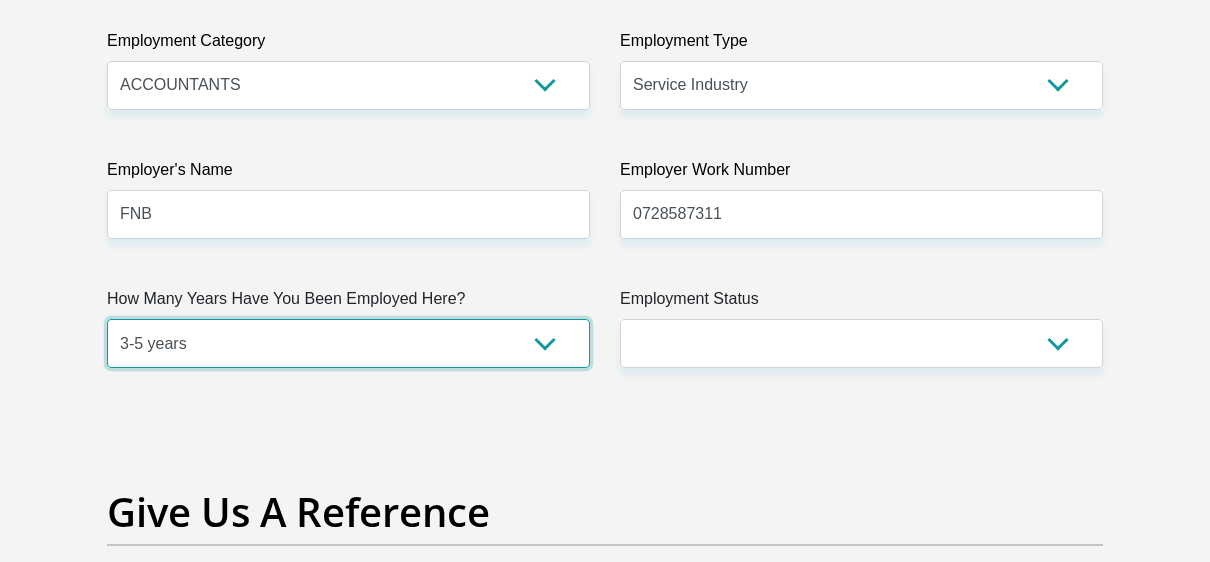 click on "less than 1 year
1-3 years
3-5 years
5+ years" at bounding box center (348, 343) 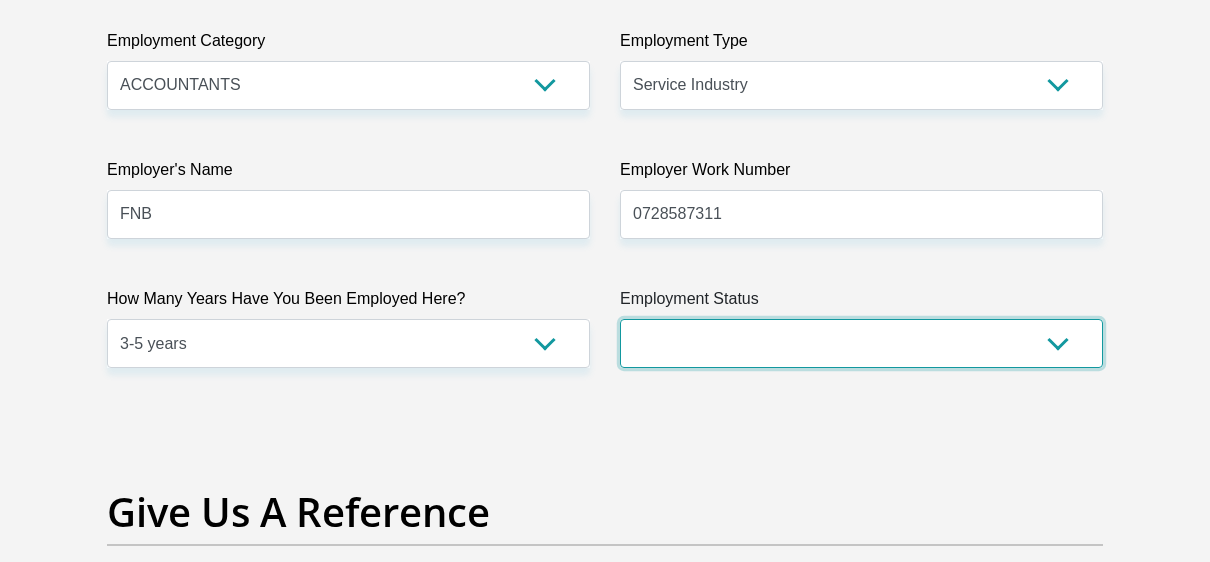 click on "Permanent/Full-time
Part-time/Casual
Contract Worker
Self-Employed
Housewife
Retired
Student
Medically Boarded
Disability
Unemployed" at bounding box center [861, 343] 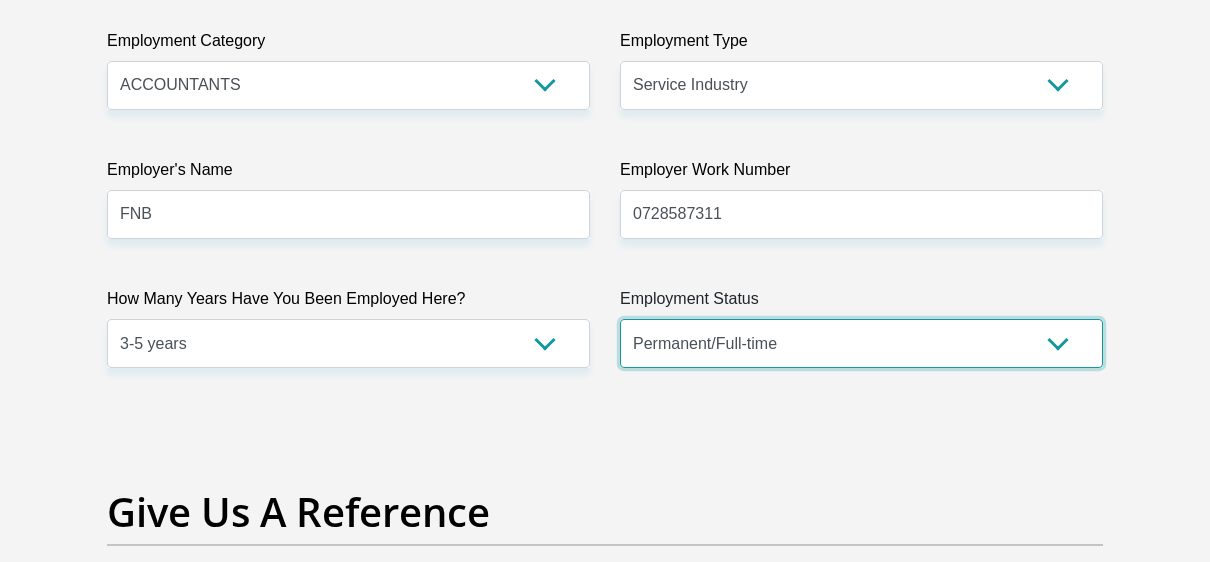 click on "Permanent/Full-time
Part-time/Casual
Contract Worker
Self-Employed
Housewife
Retired
Student
Medically Boarded
Disability
Unemployed" at bounding box center (861, 343) 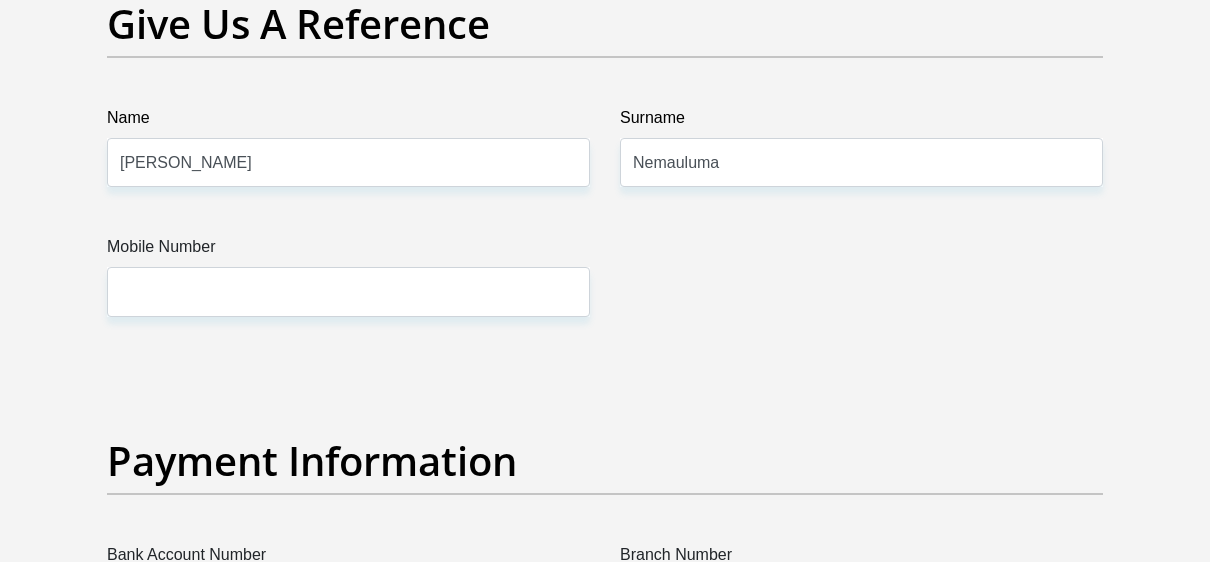 scroll, scrollTop: 4300, scrollLeft: 0, axis: vertical 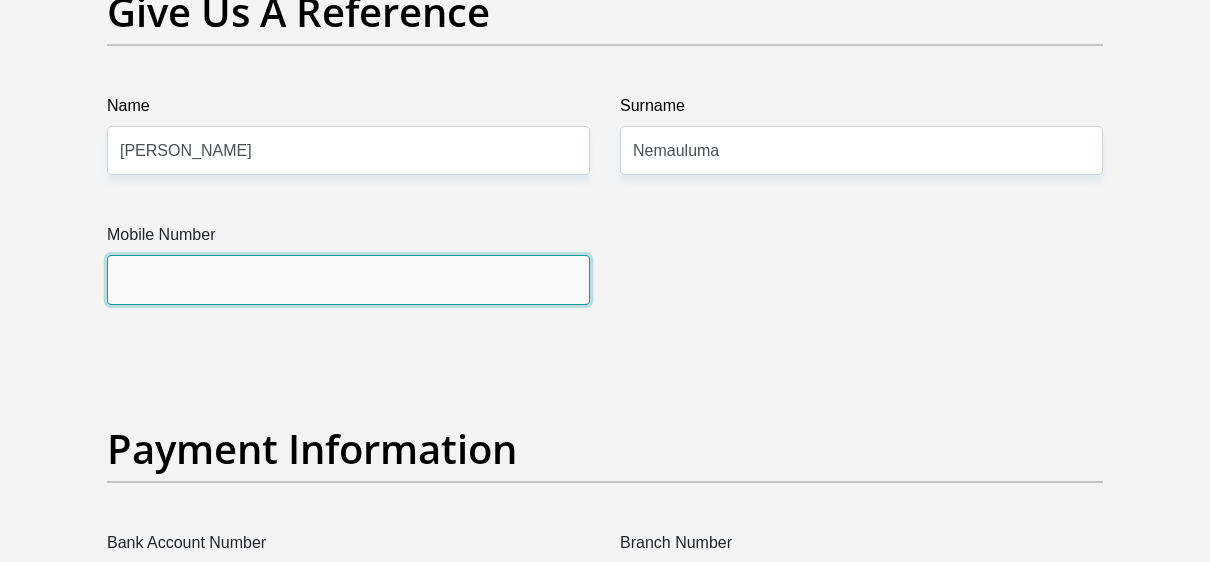click on "Mobile Number" at bounding box center (348, 279) 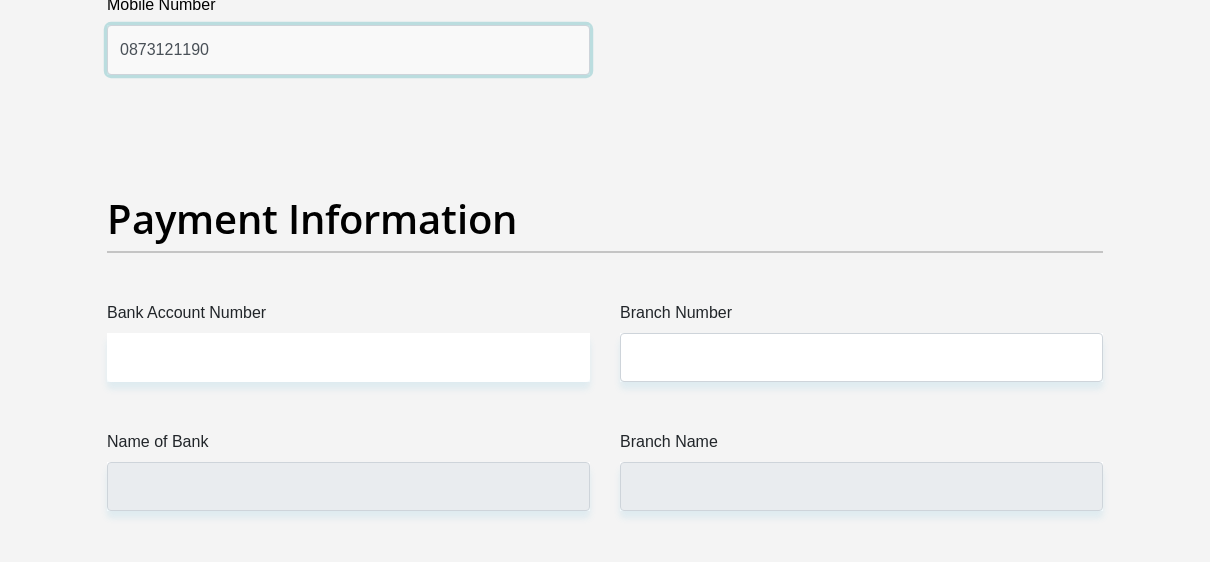 scroll, scrollTop: 4600, scrollLeft: 0, axis: vertical 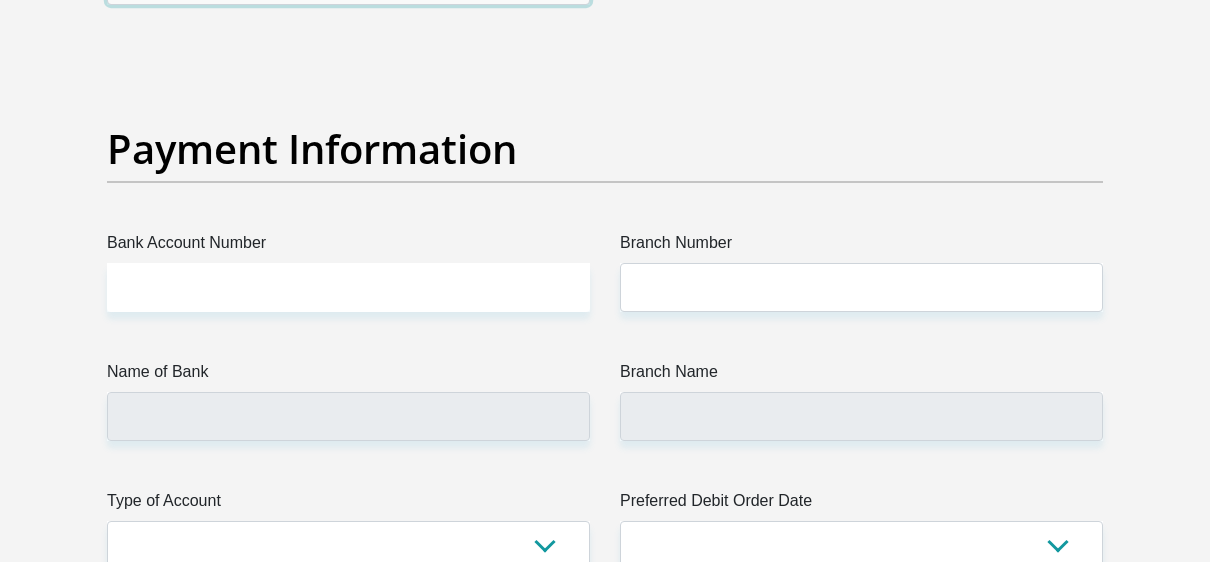 type on "0873121190" 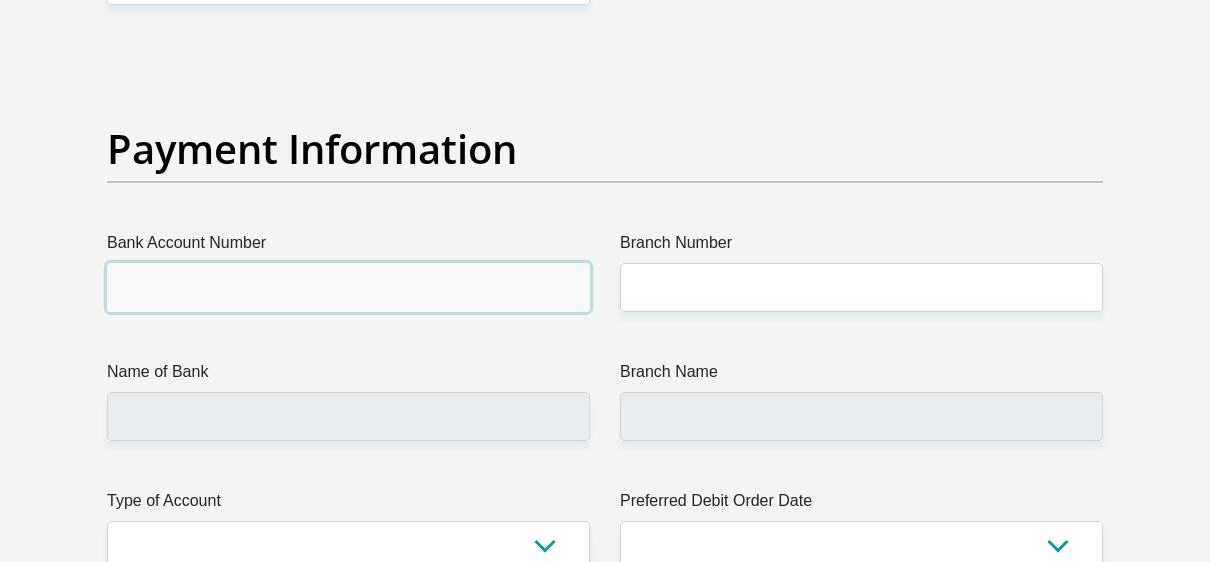 click on "Bank Account Number" at bounding box center [348, 287] 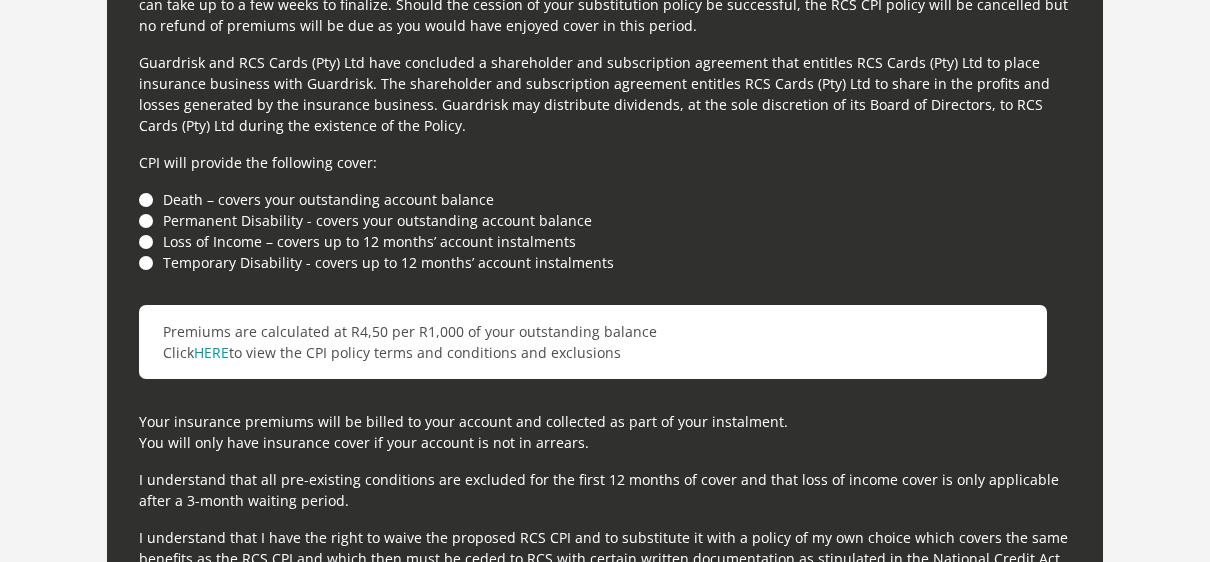 scroll, scrollTop: 5700, scrollLeft: 0, axis: vertical 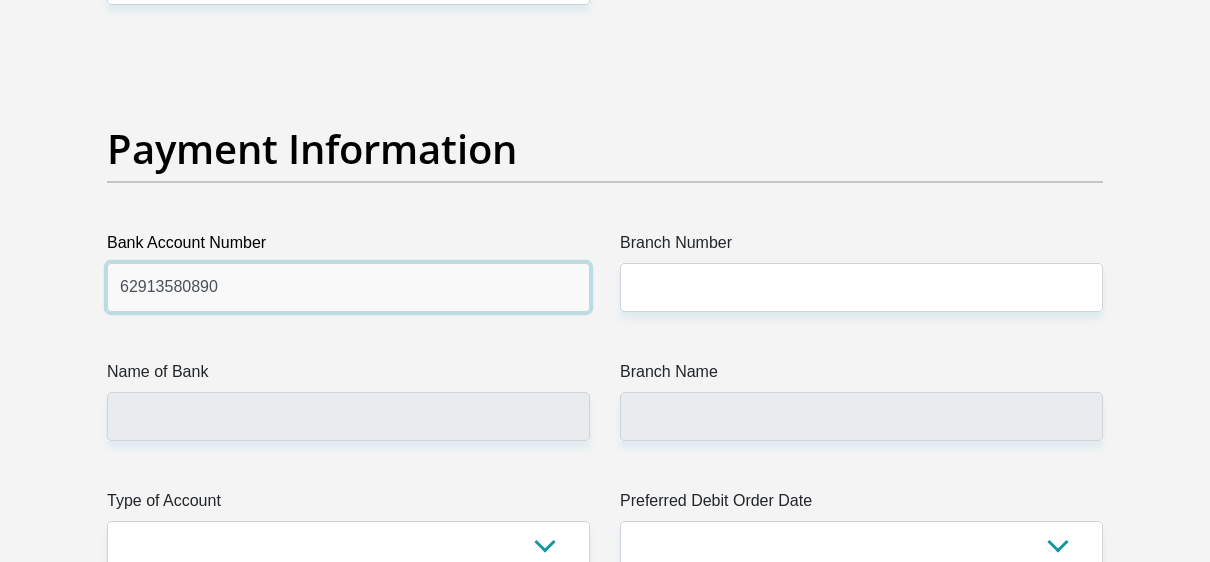 type on "62913580890" 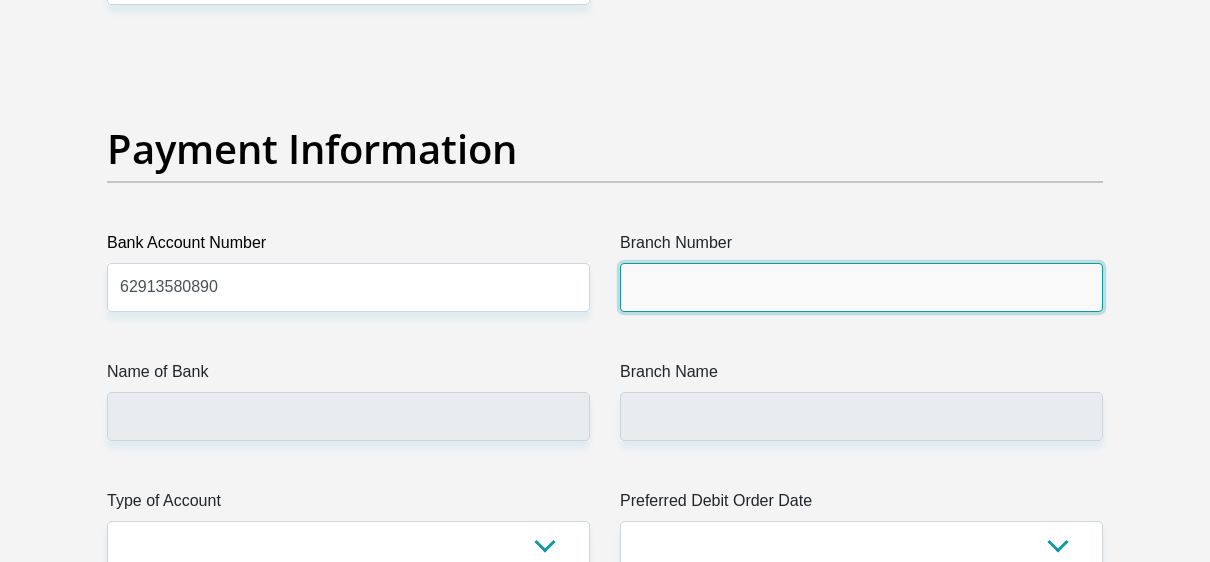 click on "Branch Number" at bounding box center (861, 287) 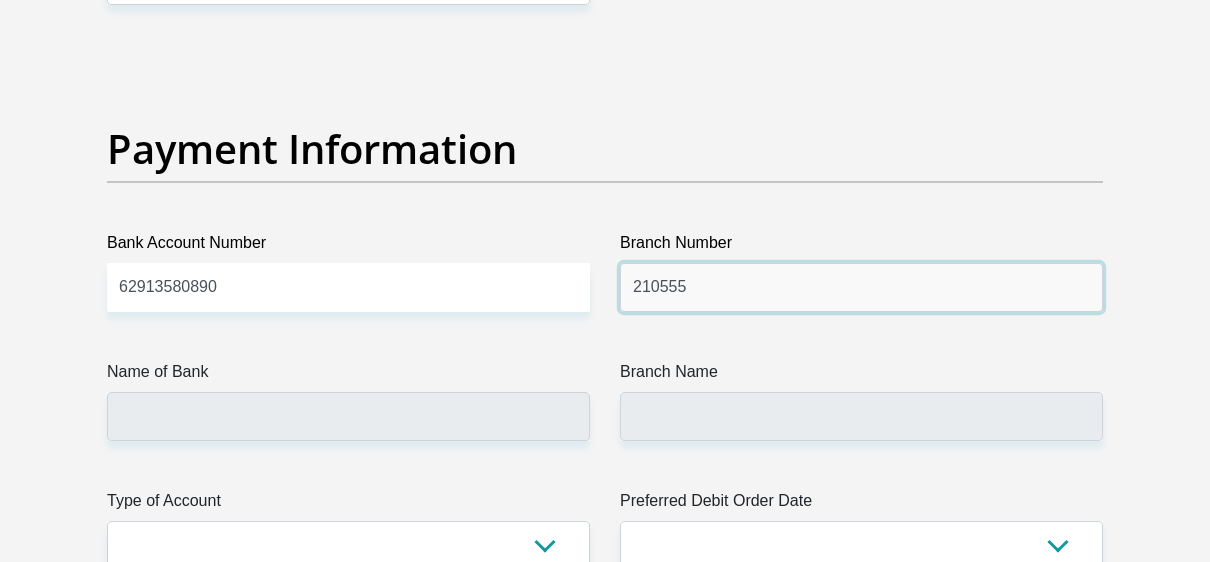 type on "210555" 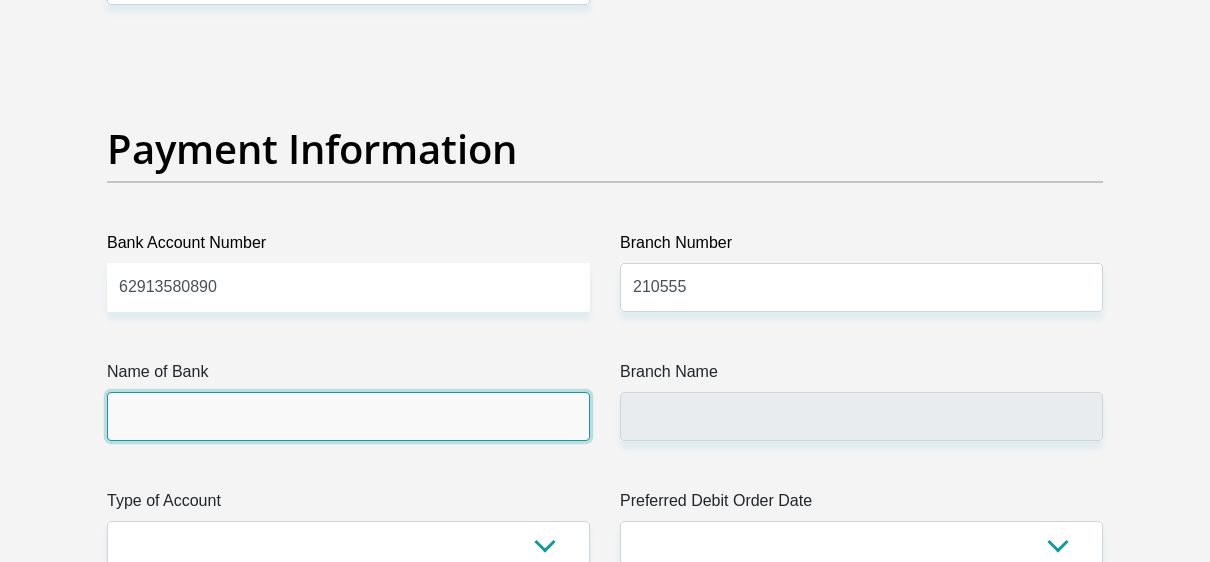 click on "Name of Bank" at bounding box center (348, 416) 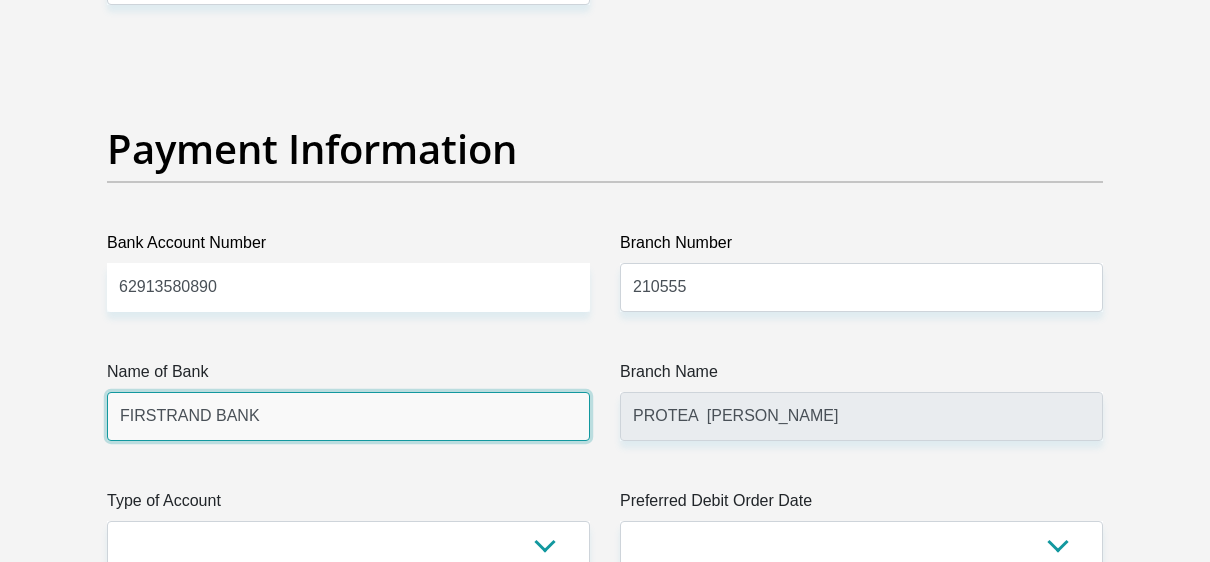 click on "FIRSTRAND BANK" at bounding box center (348, 416) 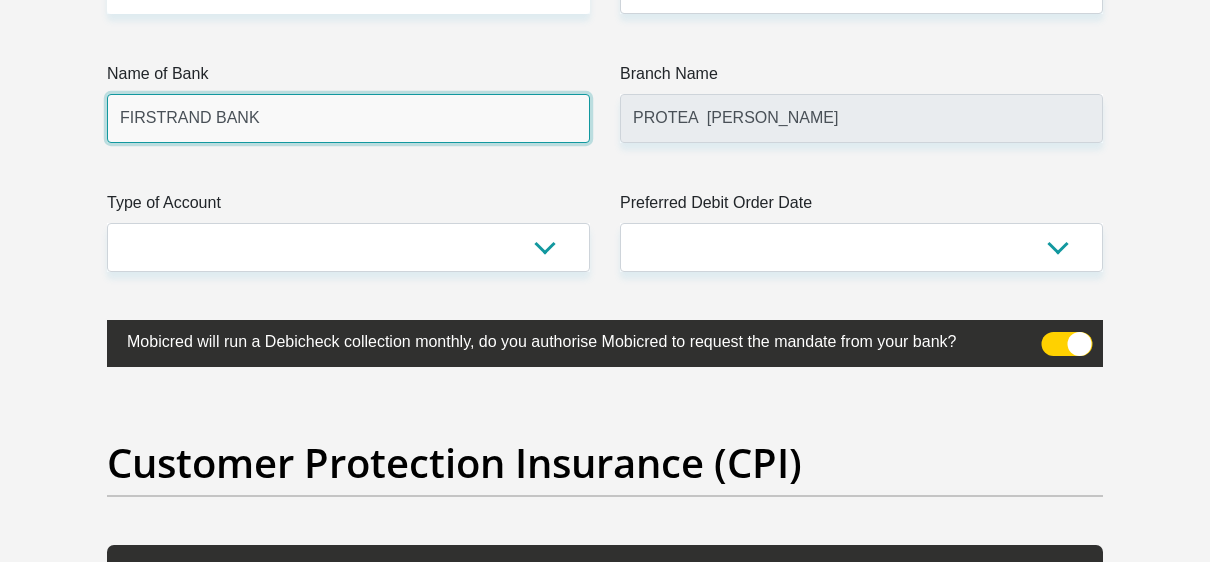 scroll, scrollTop: 4900, scrollLeft: 0, axis: vertical 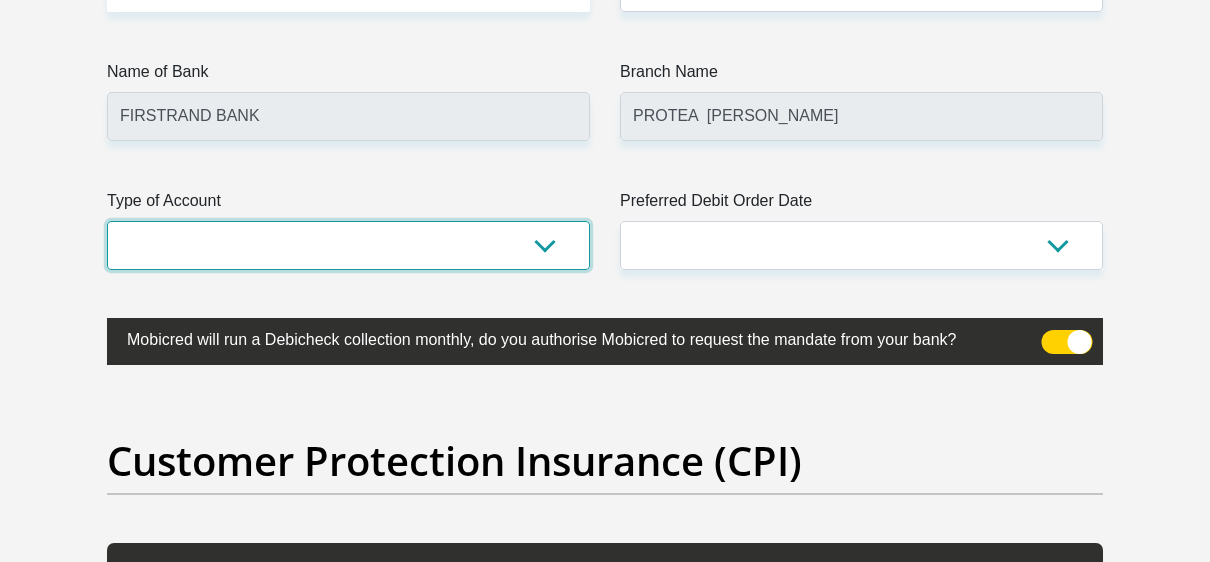 click on "Cheque
Savings" at bounding box center (348, 245) 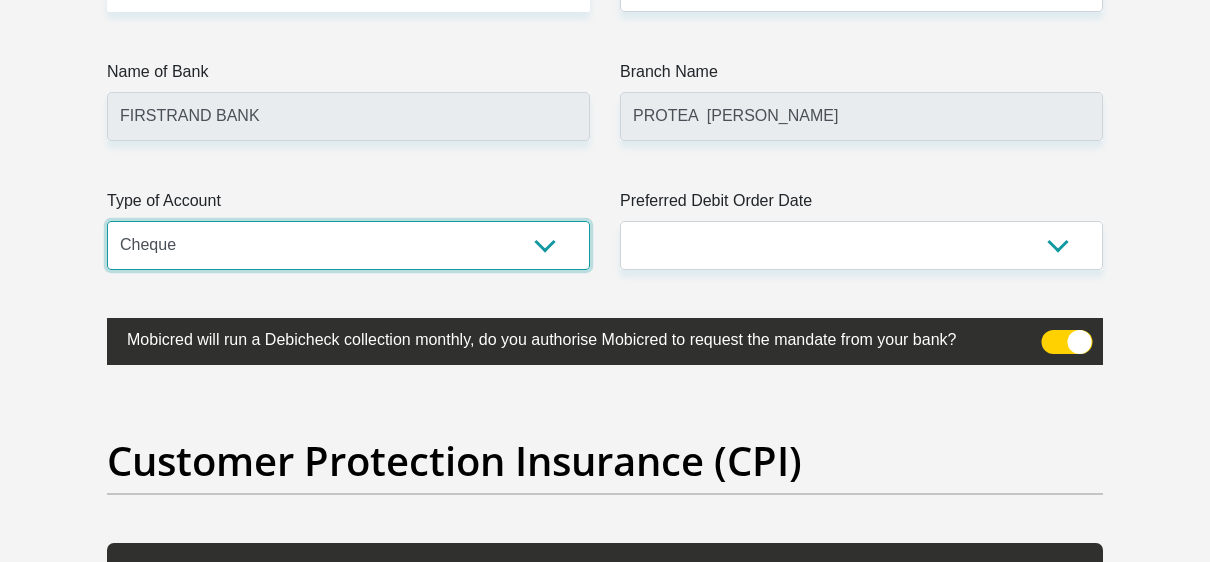 click on "Cheque
Savings" at bounding box center [348, 245] 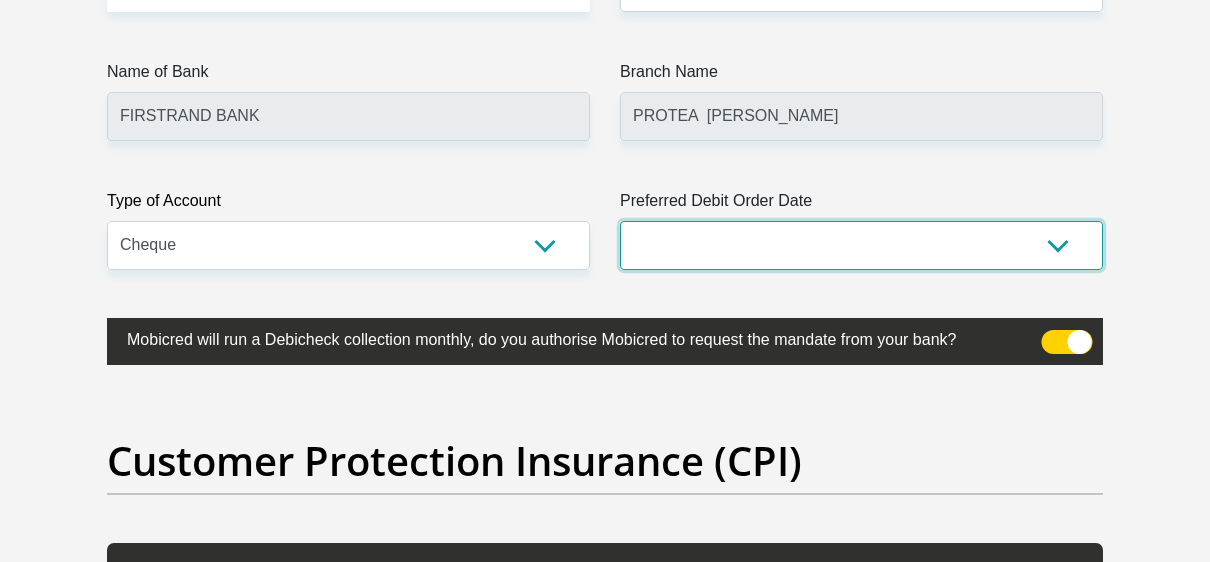 click on "1st
2nd
3rd
4th
5th
7th
18th
19th
20th
21st
22nd
23rd
24th
25th
26th
27th
28th
29th
30th" at bounding box center (861, 245) 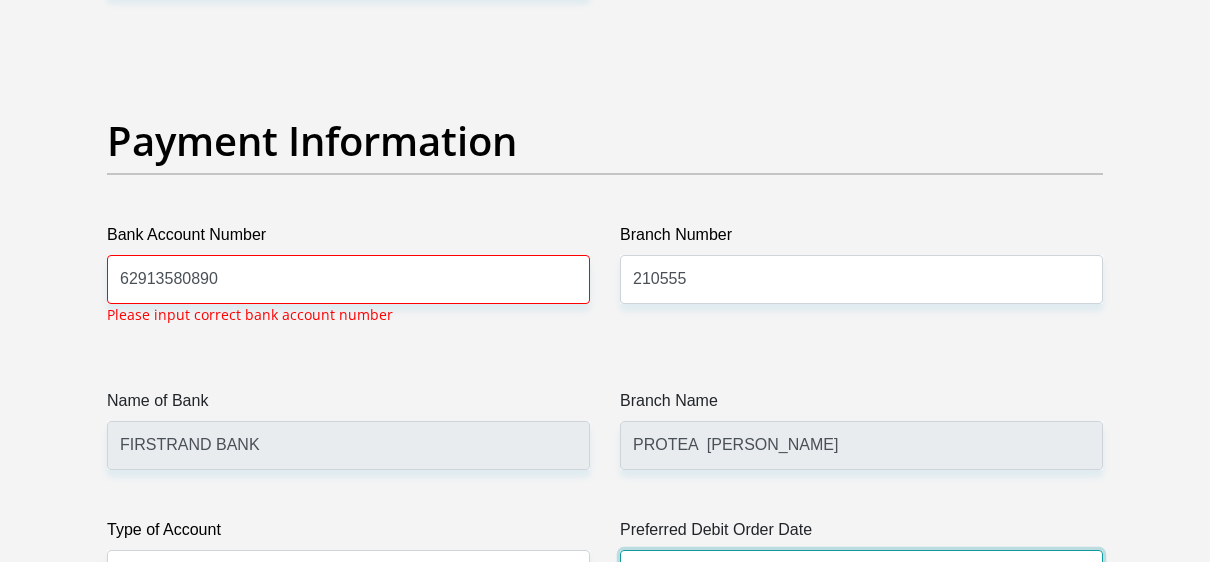 scroll, scrollTop: 4606, scrollLeft: 0, axis: vertical 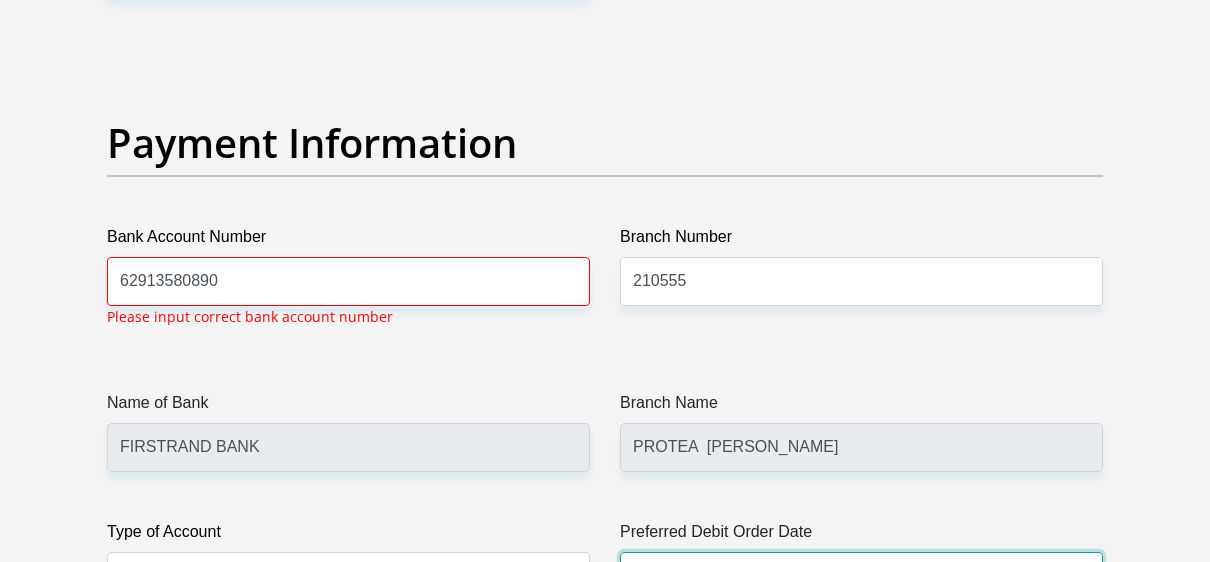 select on "20" 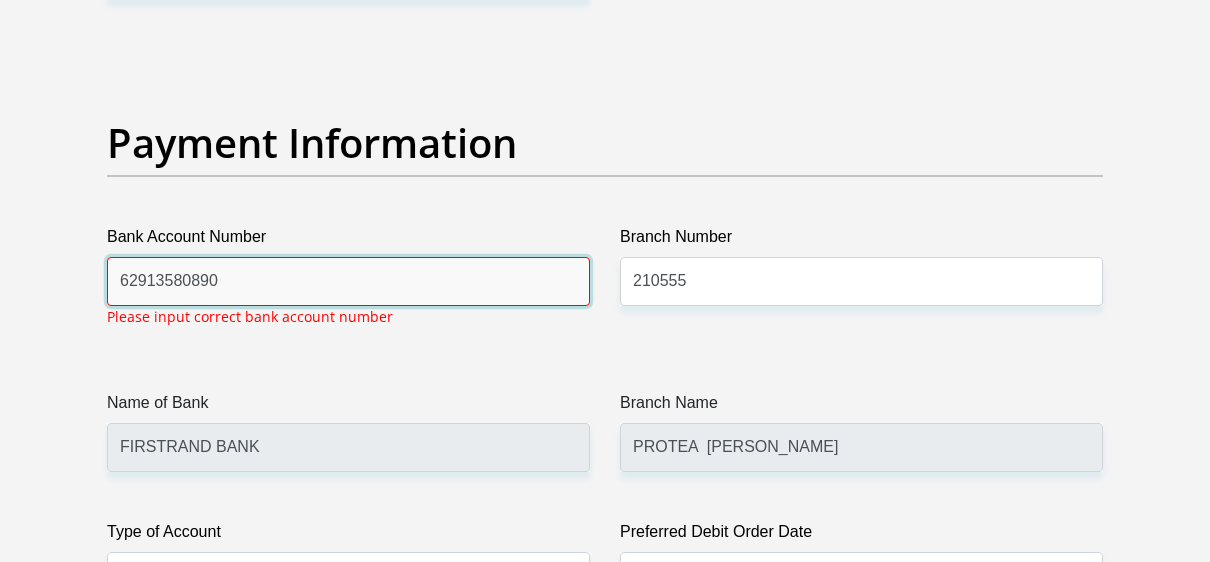click on "62913580890" at bounding box center (348, 281) 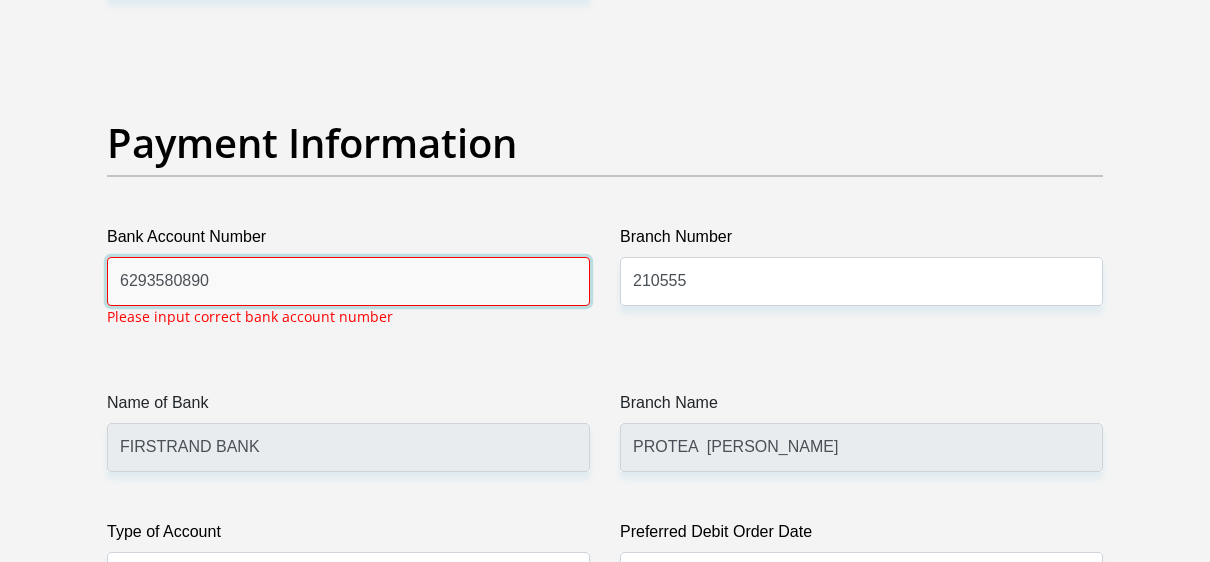 click on "6293580890" at bounding box center [348, 281] 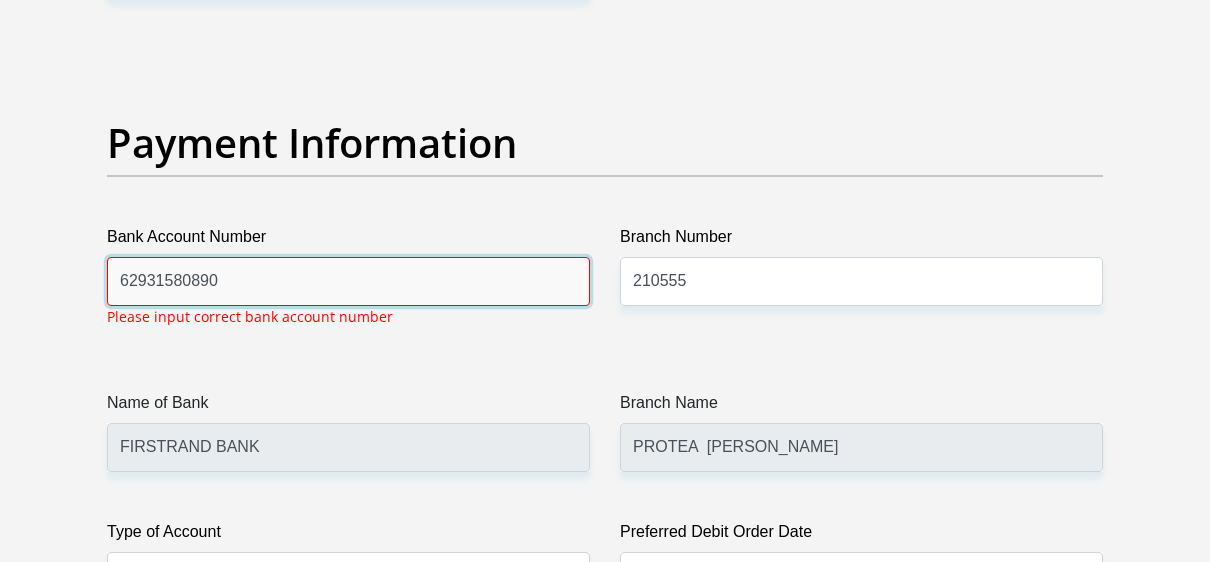 click on "62931580890" at bounding box center [348, 281] 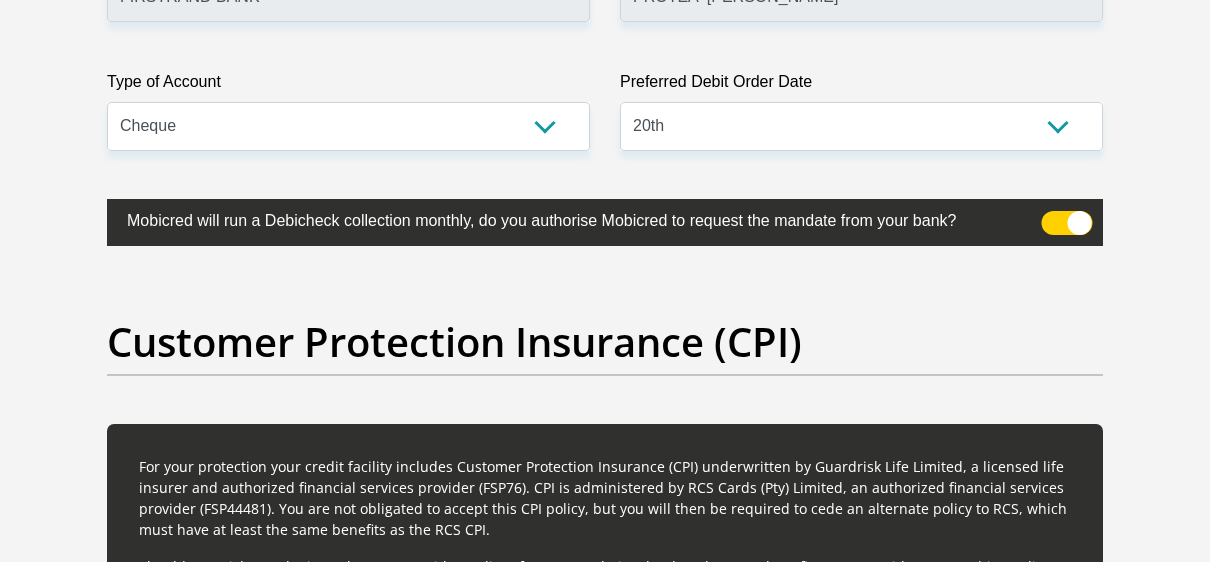 scroll, scrollTop: 5106, scrollLeft: 0, axis: vertical 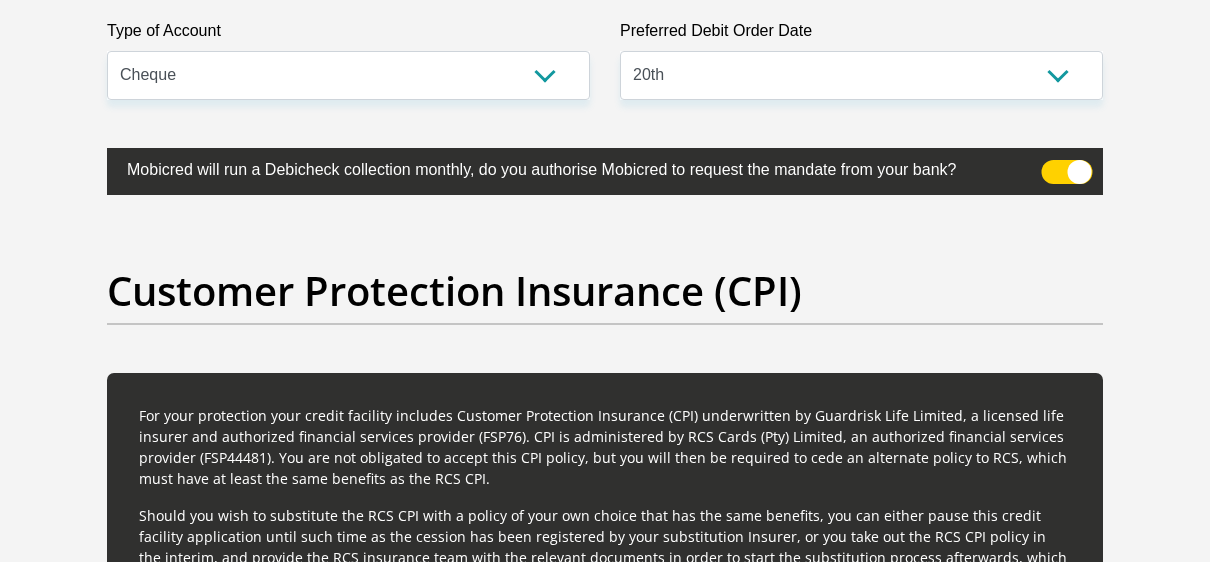 click at bounding box center [1067, 172] 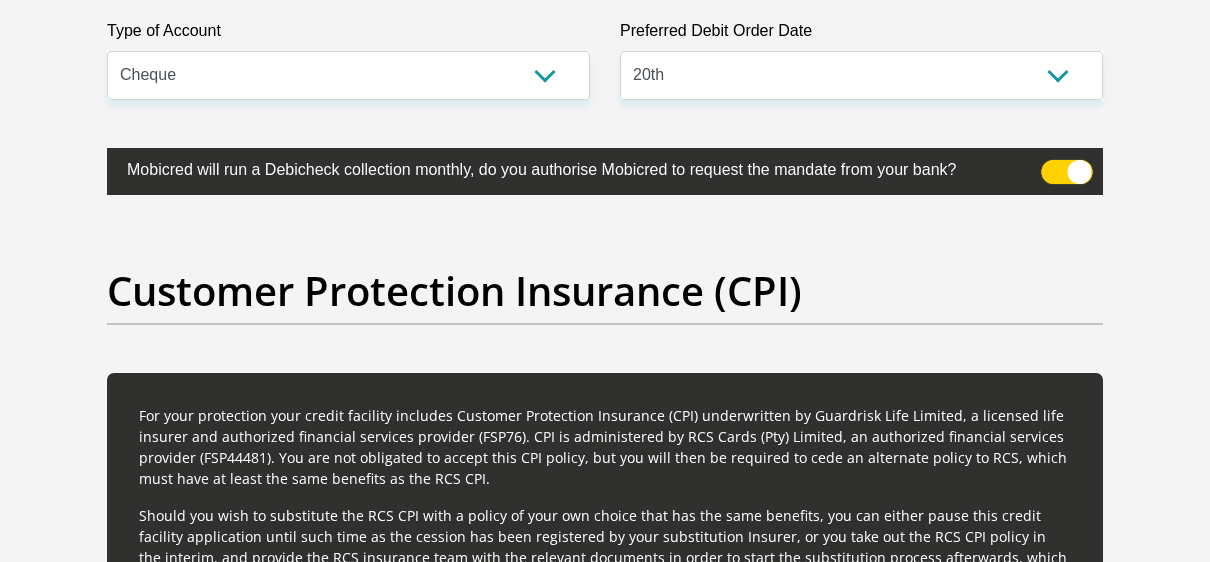 click at bounding box center (1053, 165) 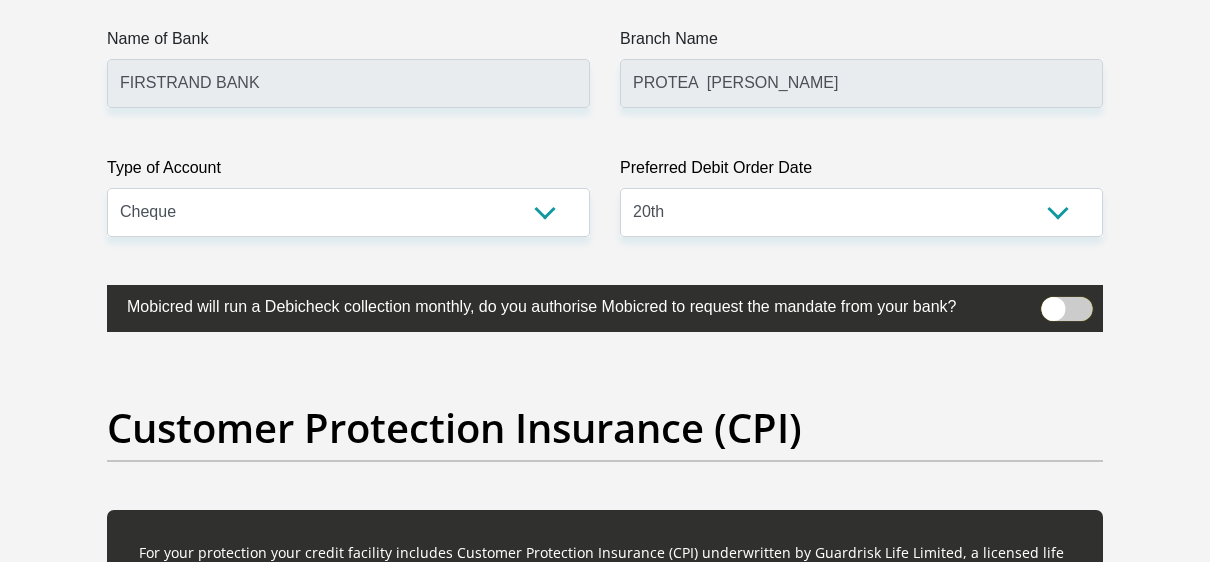 scroll, scrollTop: 4971, scrollLeft: 0, axis: vertical 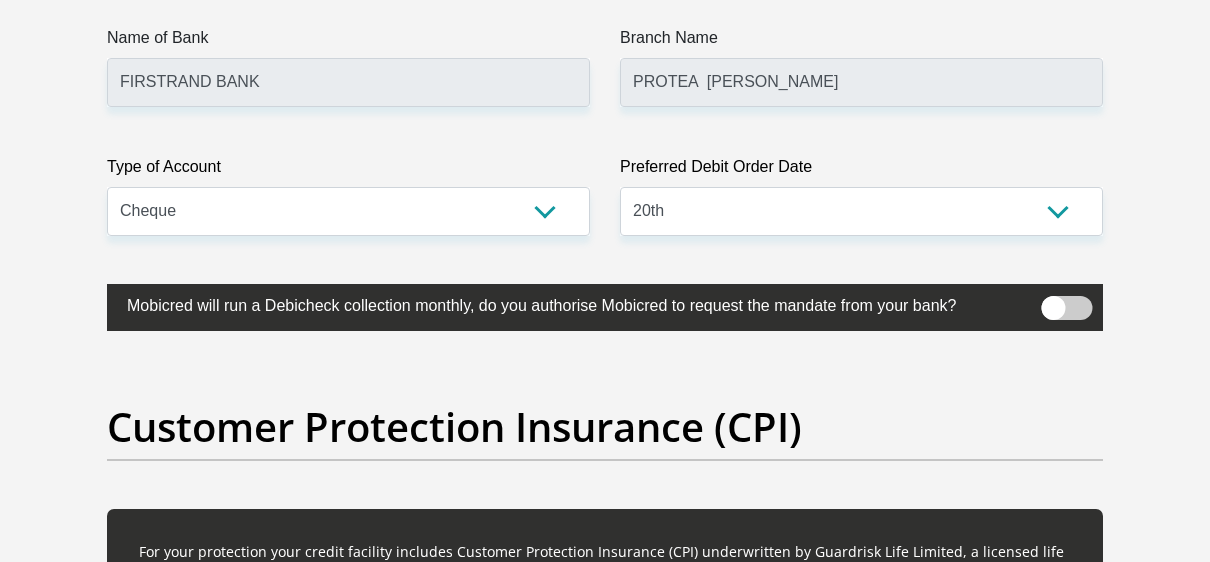 click at bounding box center [1067, 308] 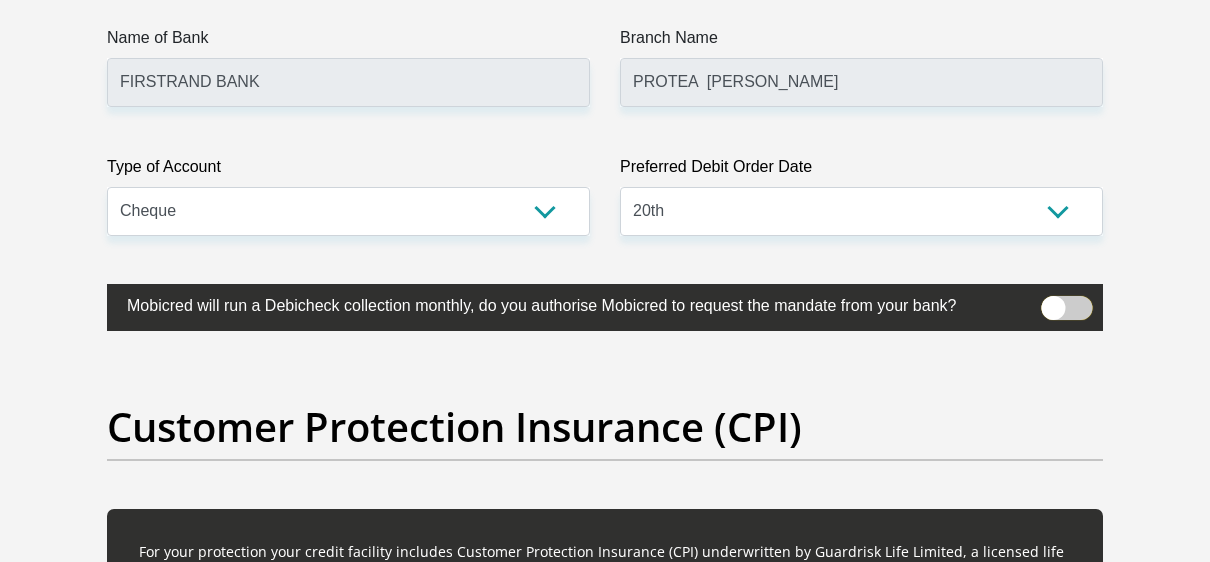 click at bounding box center (1053, 301) 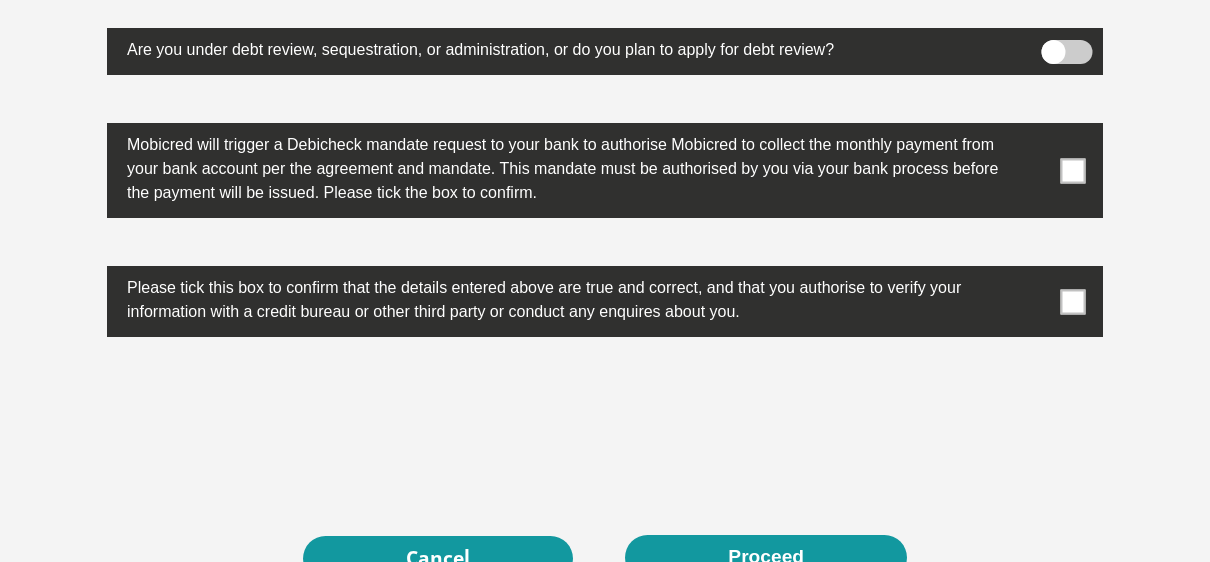 scroll, scrollTop: 6471, scrollLeft: 0, axis: vertical 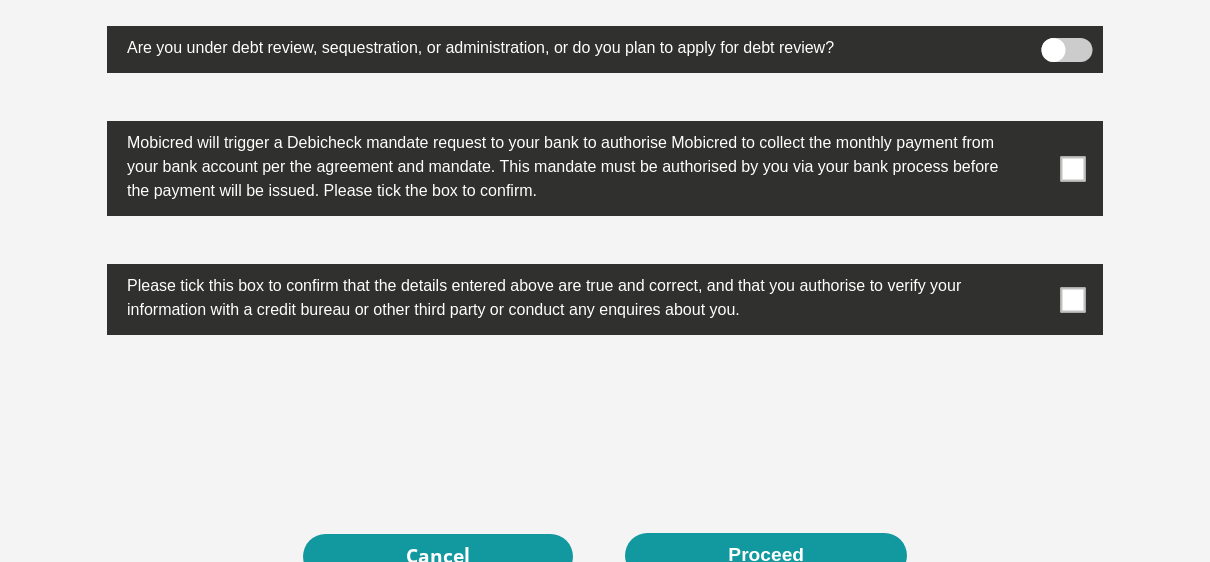 click at bounding box center (1073, 168) 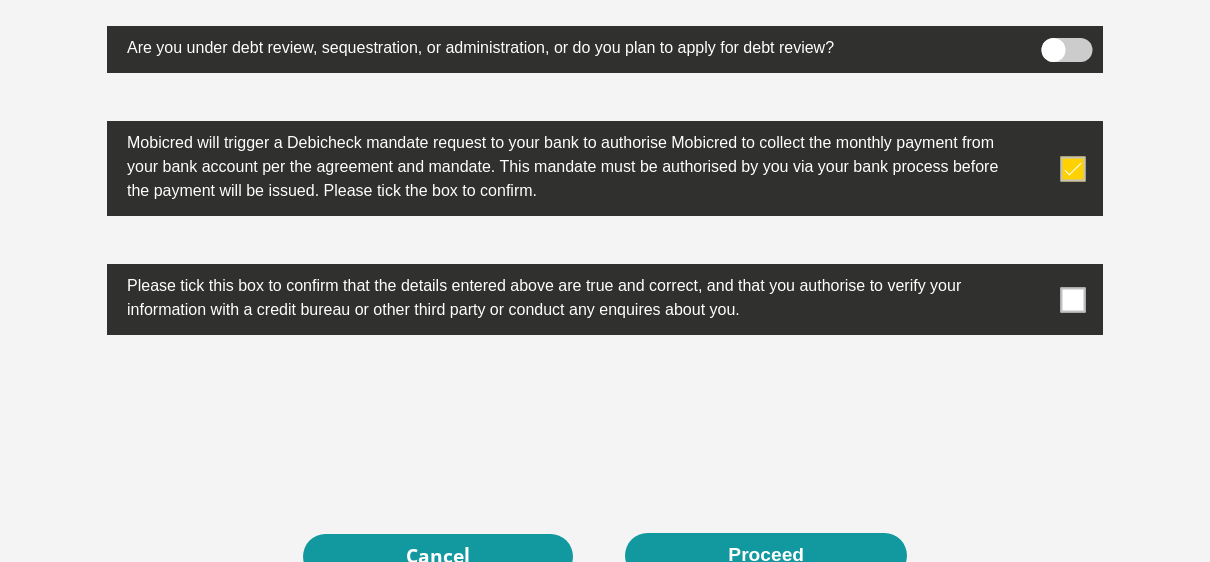 click at bounding box center (1073, 299) 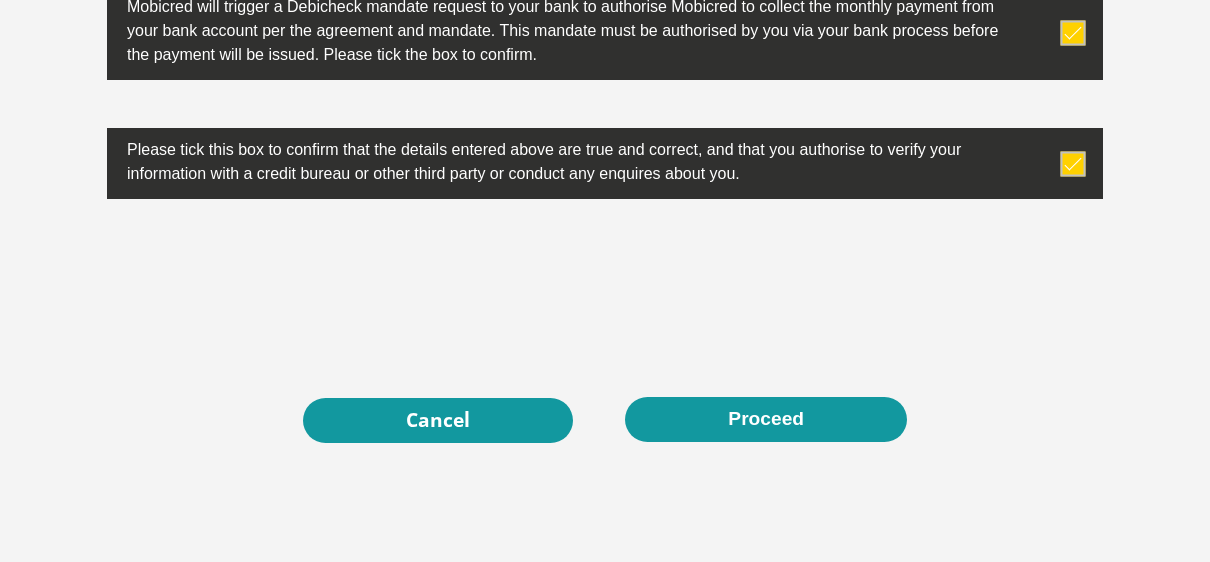 scroll, scrollTop: 6671, scrollLeft: 0, axis: vertical 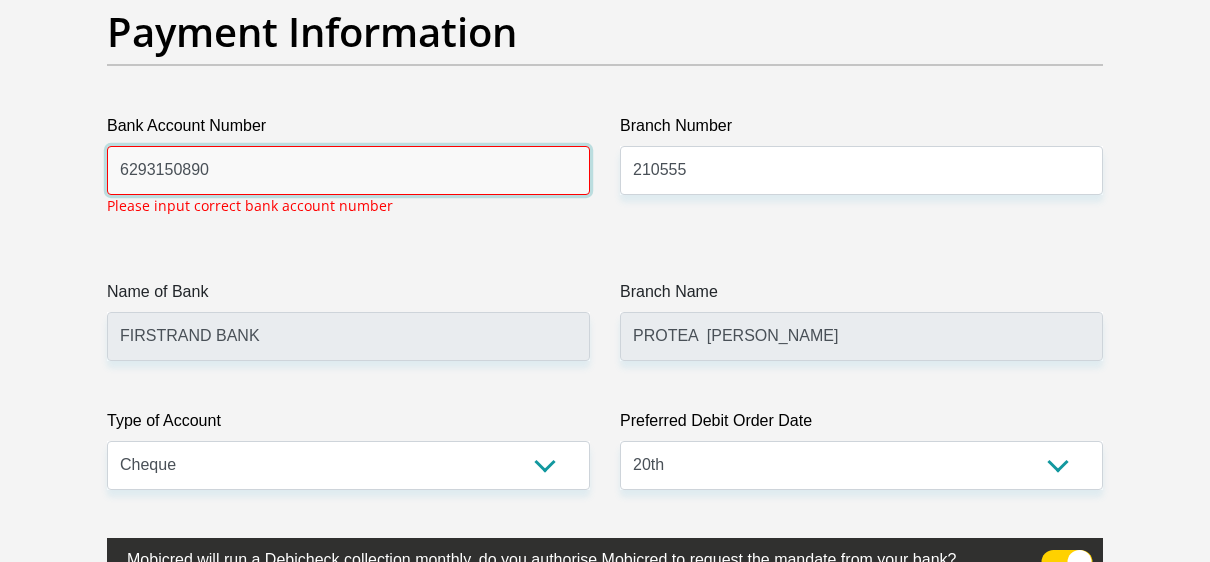 click on "6293150890" at bounding box center (348, 170) 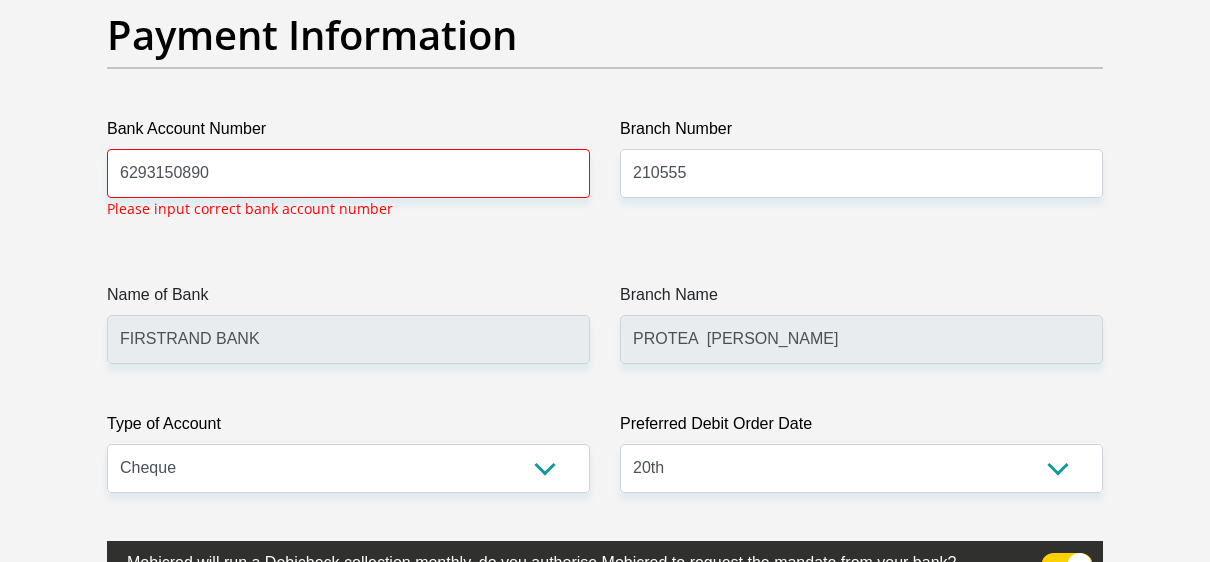 scroll, scrollTop: 4704, scrollLeft: 0, axis: vertical 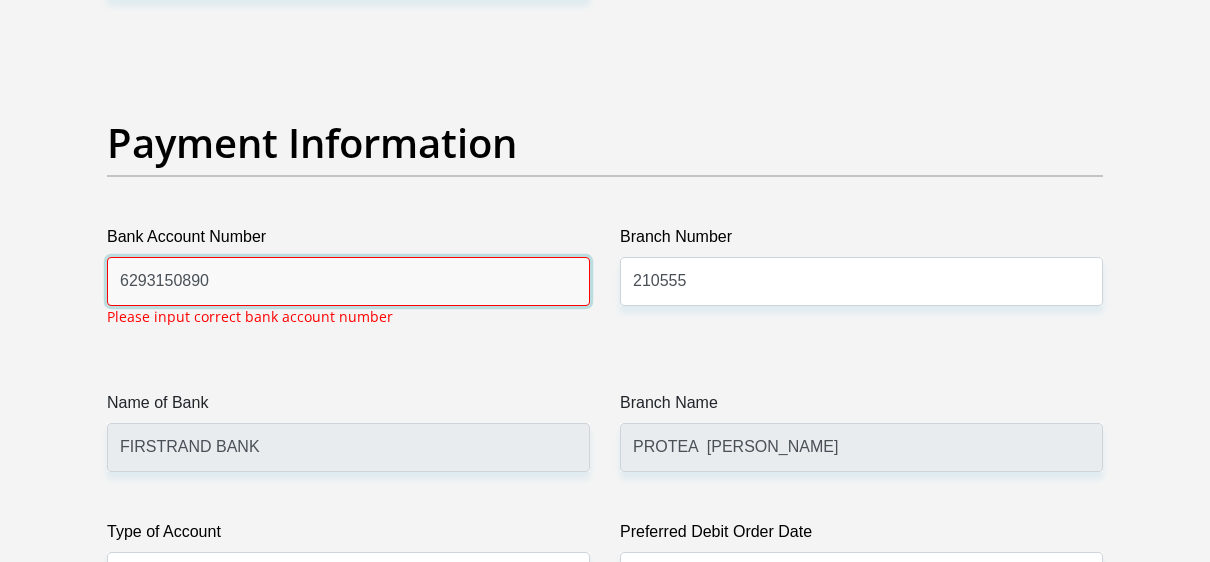 drag, startPoint x: 229, startPoint y: 282, endPoint x: 59, endPoint y: 276, distance: 170.10585 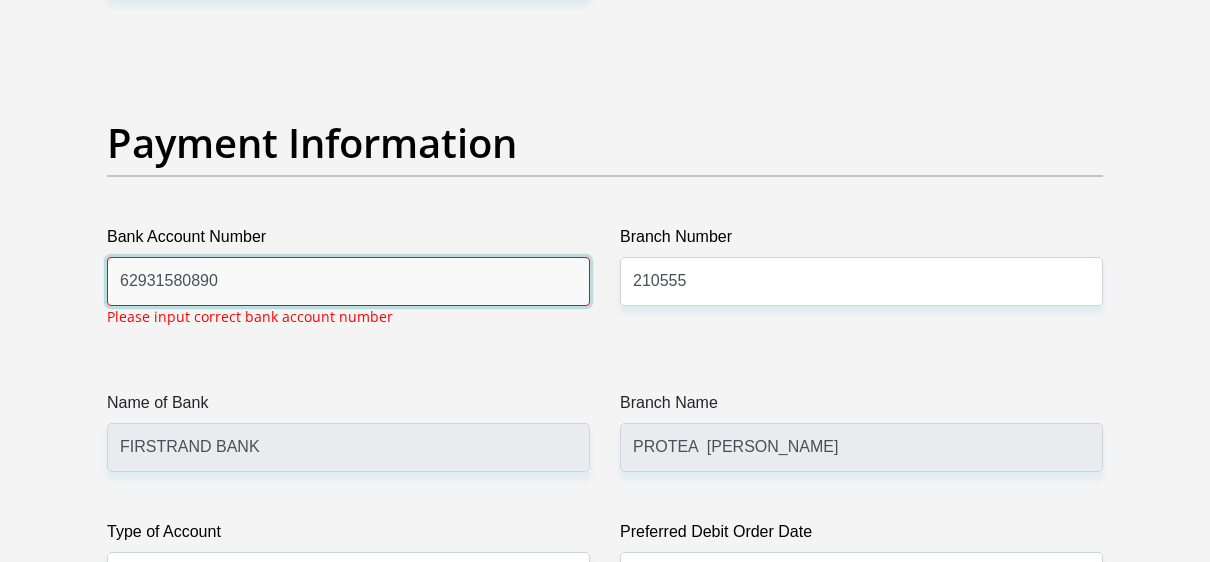 click on "62931580890" at bounding box center (348, 281) 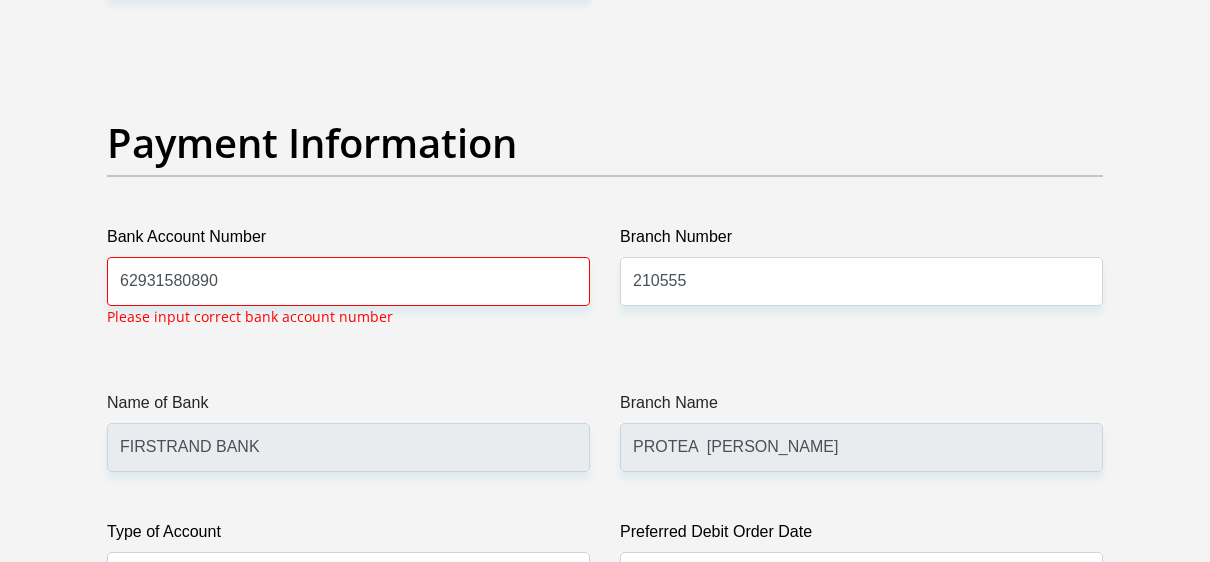 scroll, scrollTop: 6576, scrollLeft: 0, axis: vertical 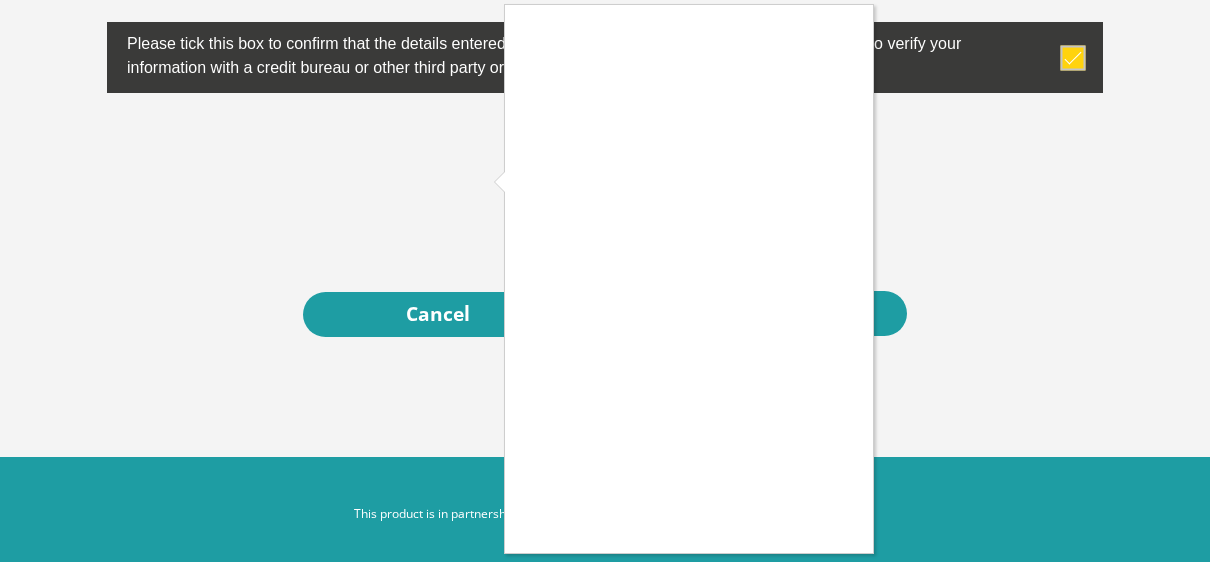 click at bounding box center [605, 281] 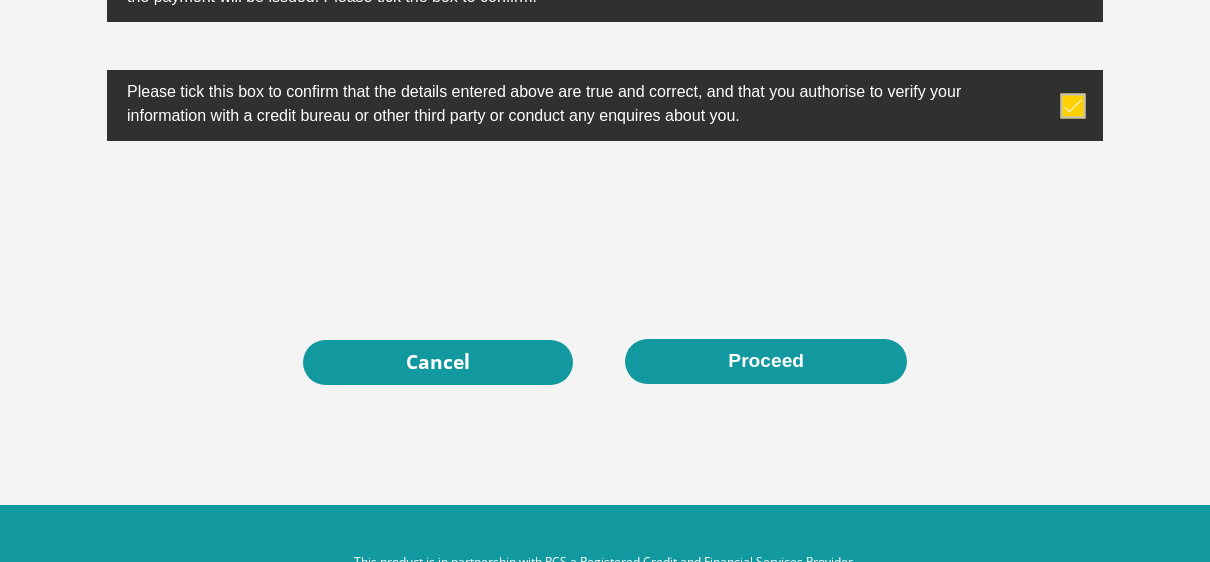 scroll, scrollTop: 6676, scrollLeft: 0, axis: vertical 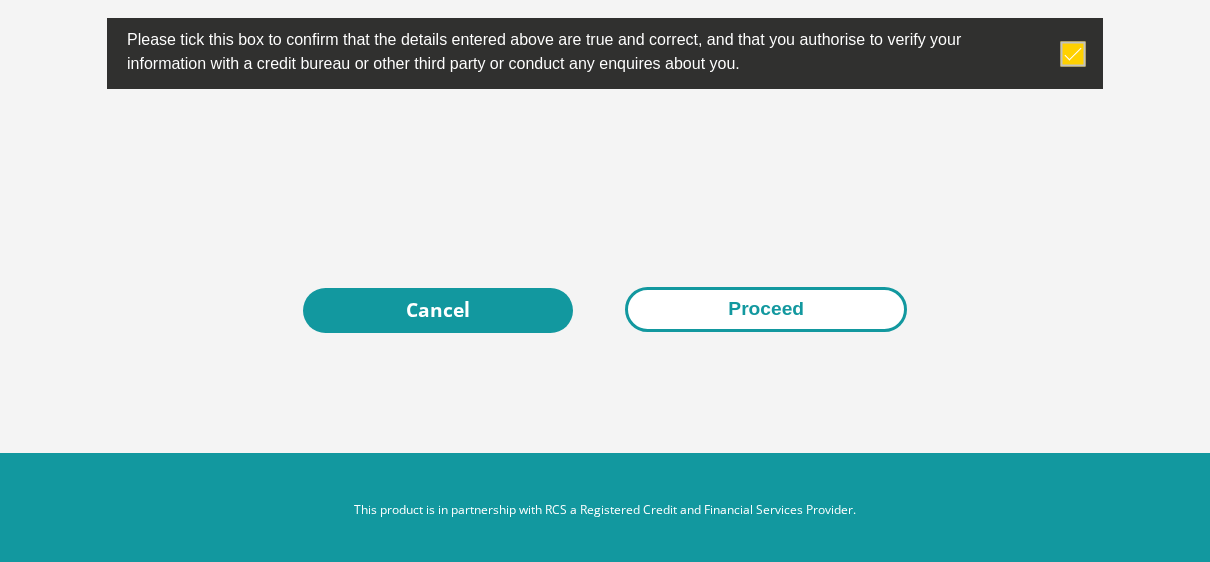 click on "Proceed" at bounding box center (766, 309) 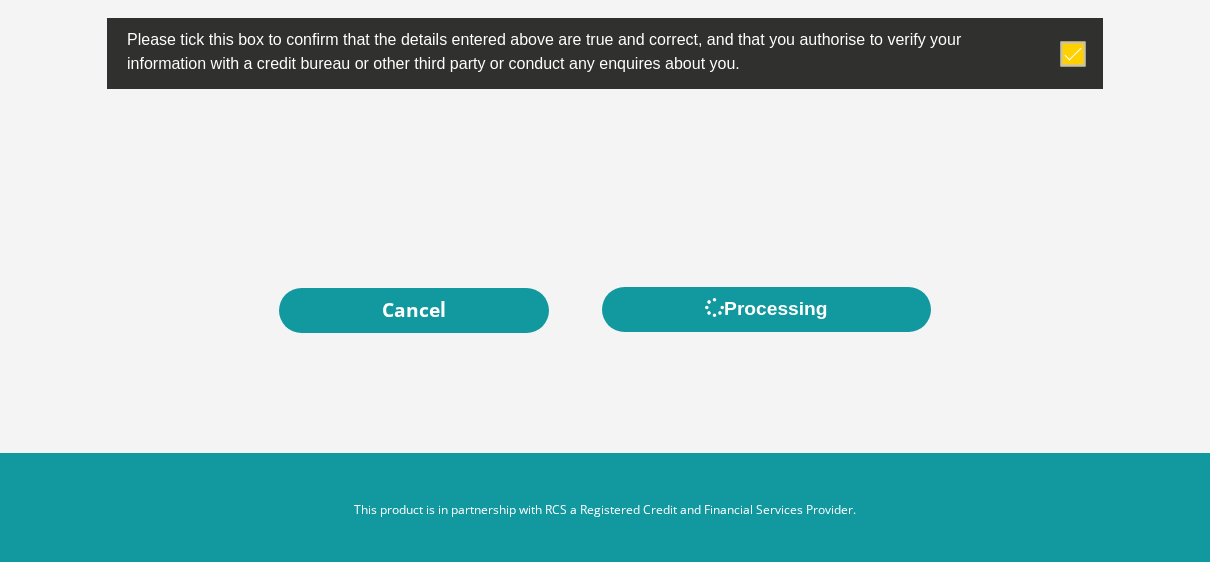 scroll, scrollTop: 0, scrollLeft: 0, axis: both 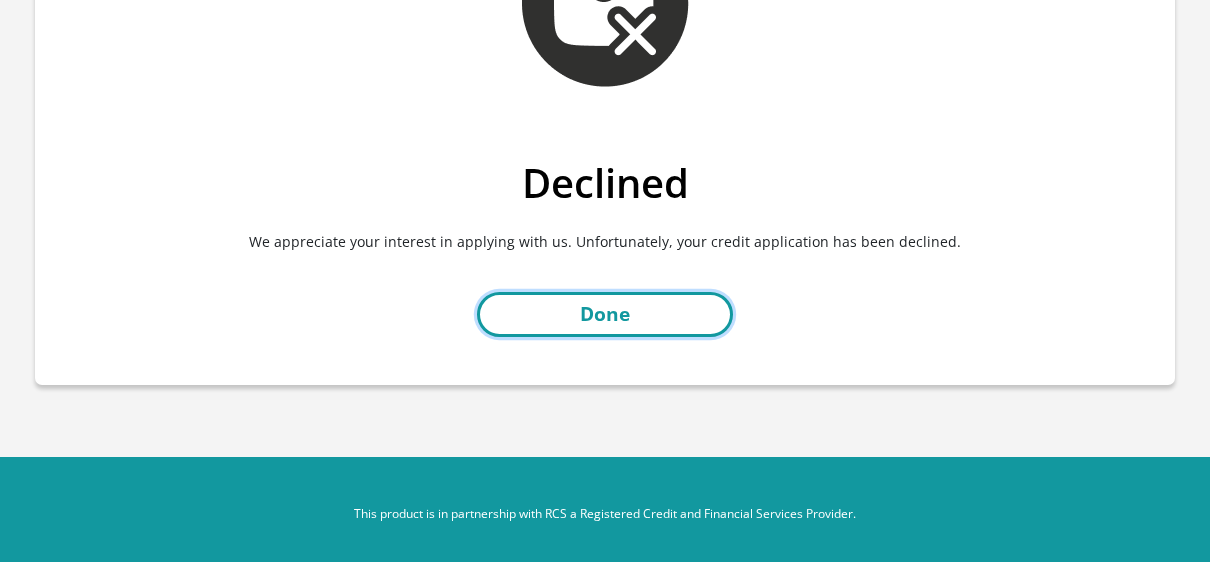 click on "Done" at bounding box center [605, 314] 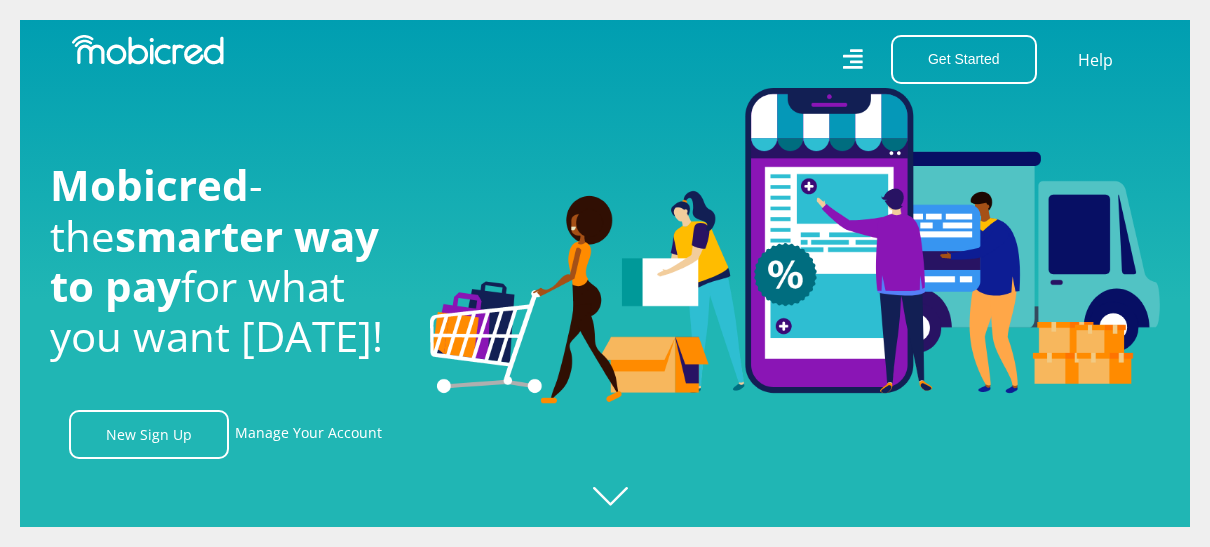 scroll, scrollTop: 0, scrollLeft: 0, axis: both 